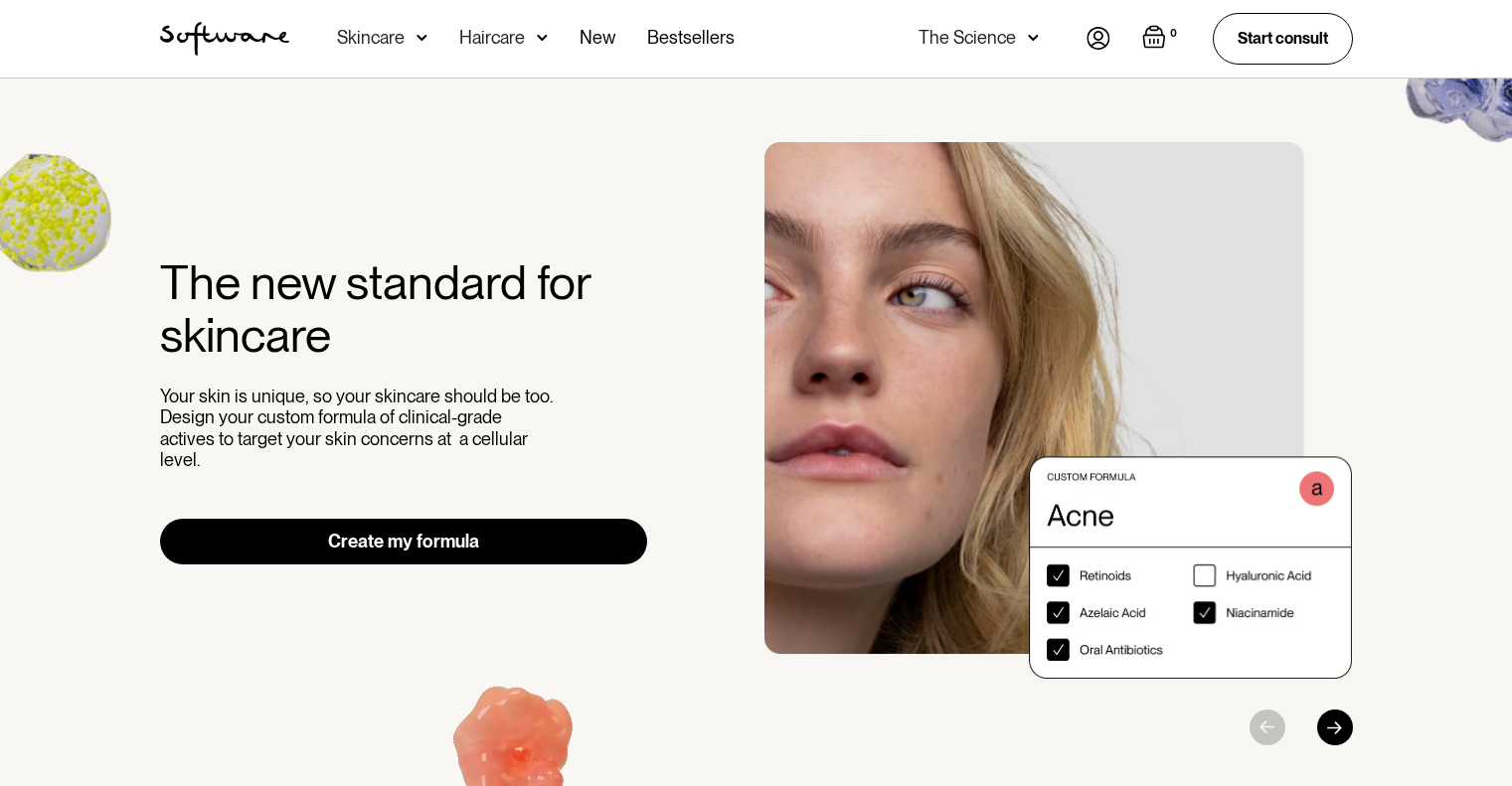 scroll, scrollTop: 0, scrollLeft: 0, axis: both 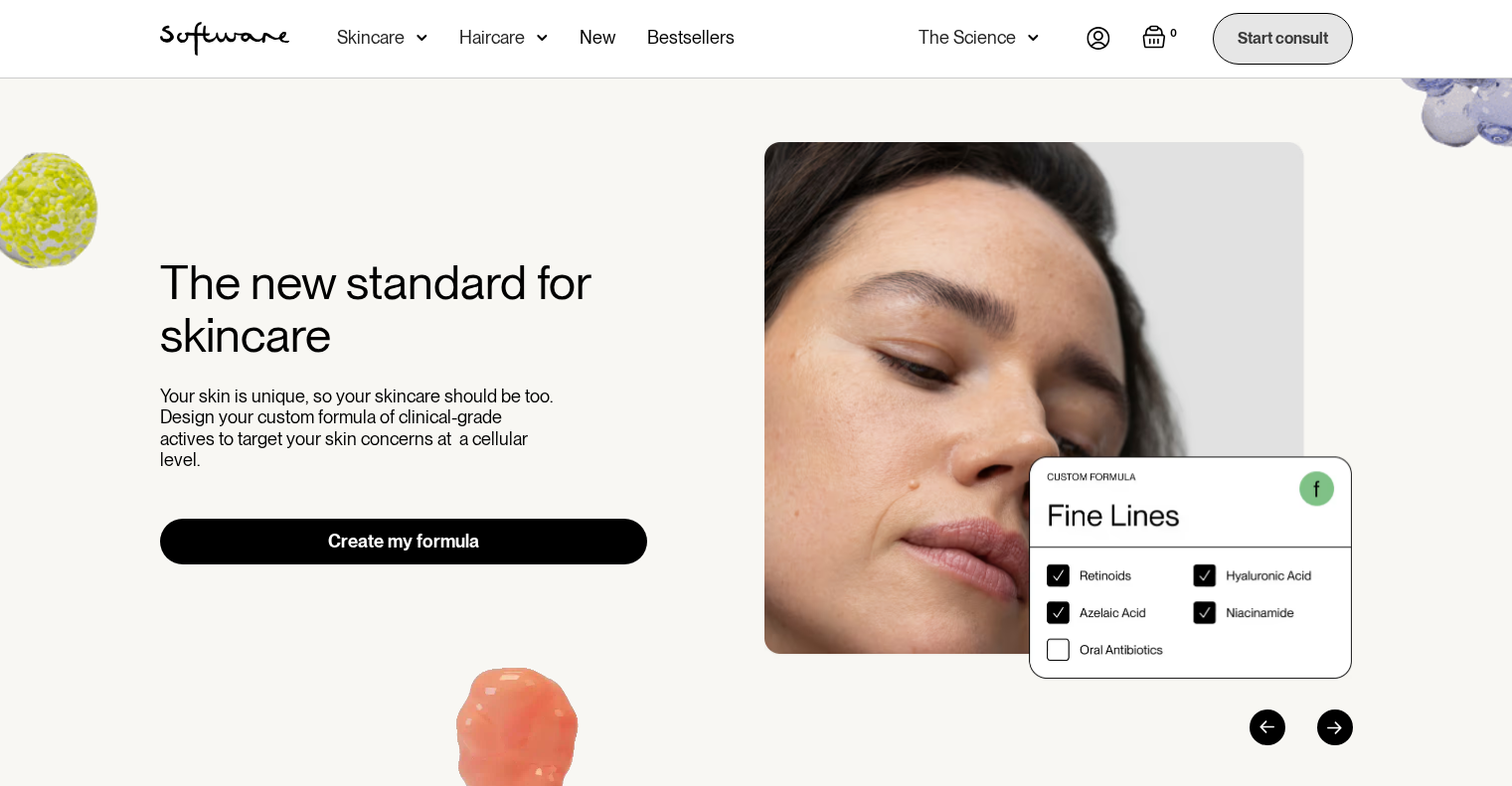 click on "Start consult" at bounding box center [1282, 38] 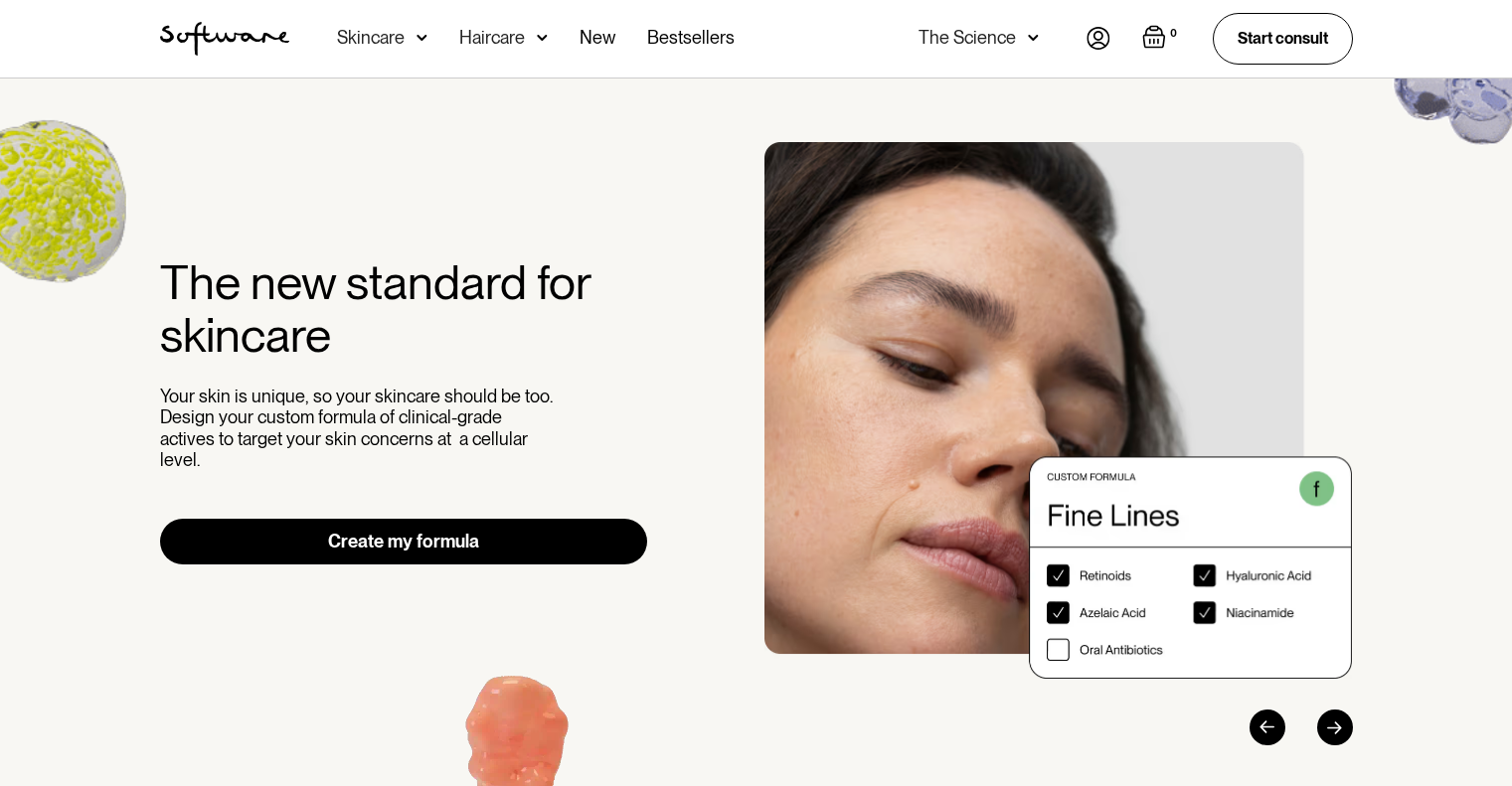 click at bounding box center (1098, 38) 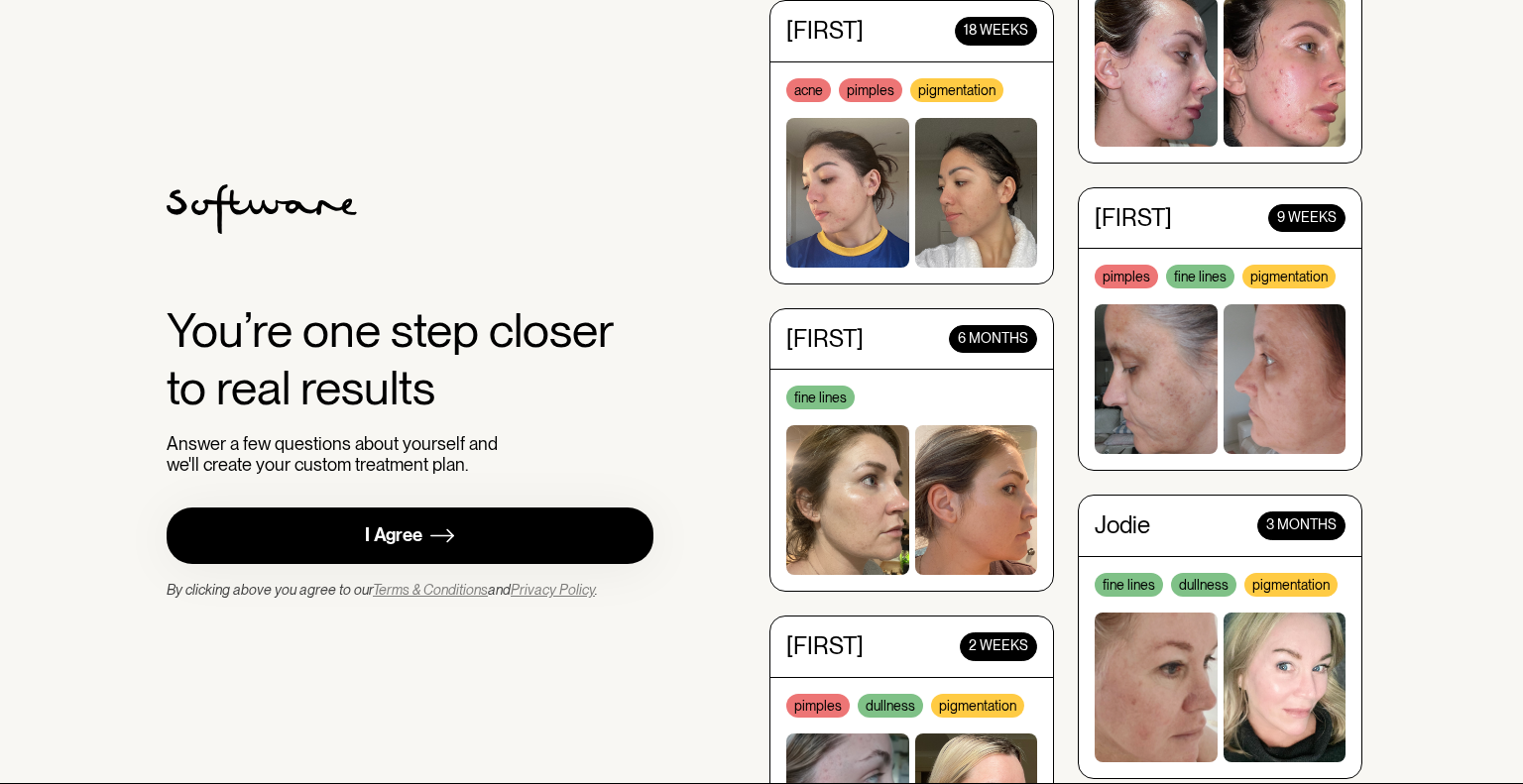 scroll, scrollTop: 0, scrollLeft: 0, axis: both 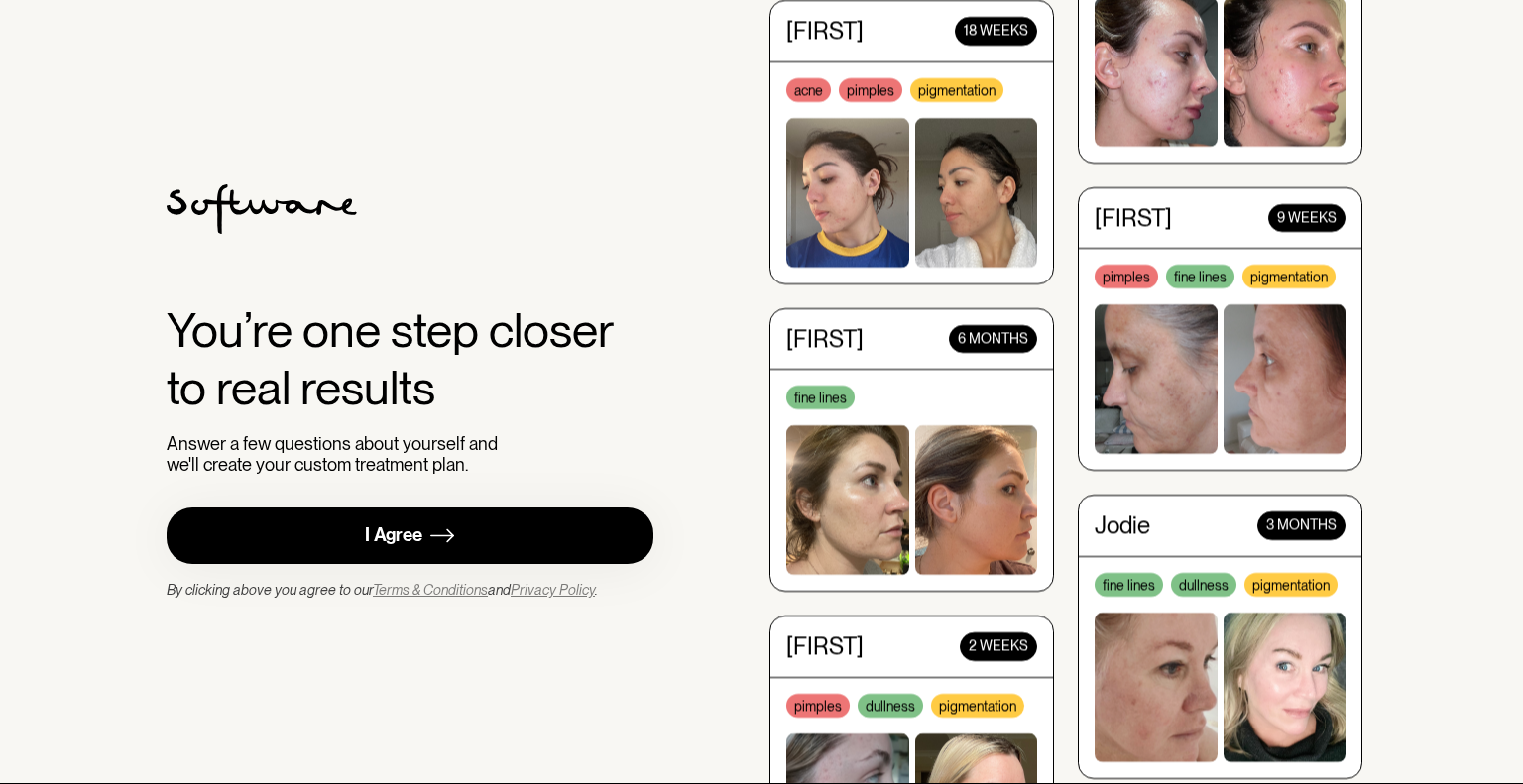 click on "I Agree" at bounding box center [410, 535] 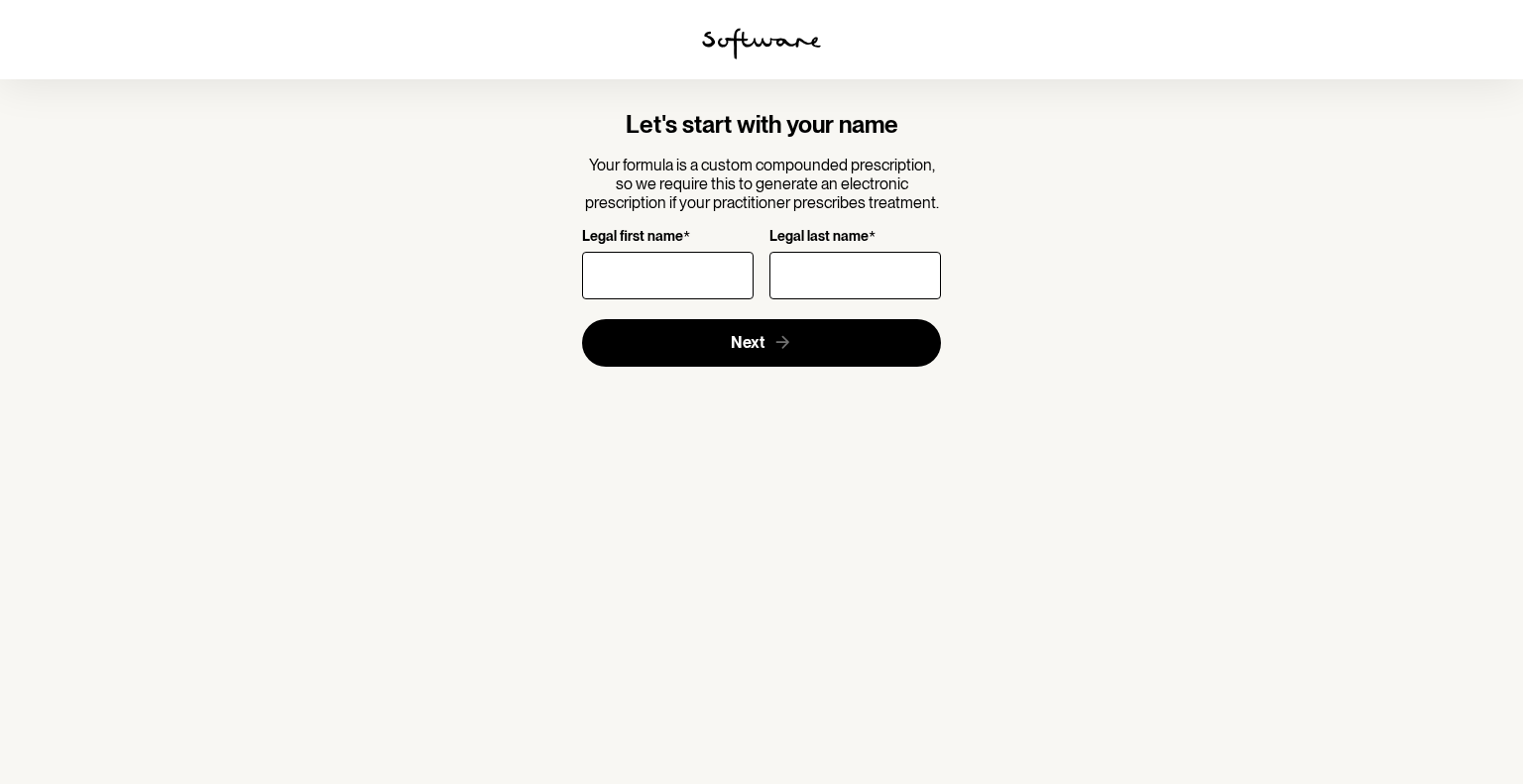 scroll, scrollTop: 0, scrollLeft: 0, axis: both 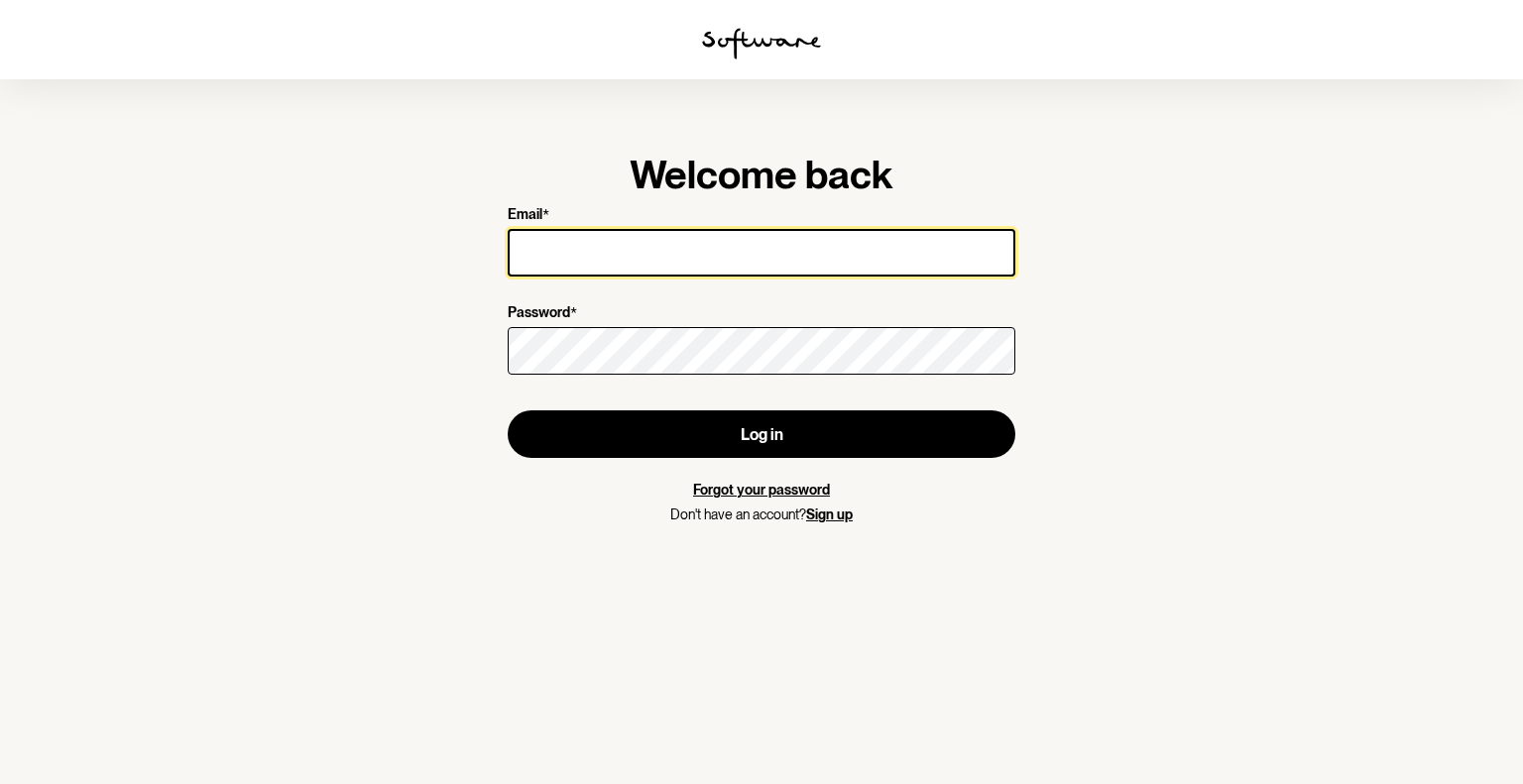 type on "sarah@sarahjefford.com" 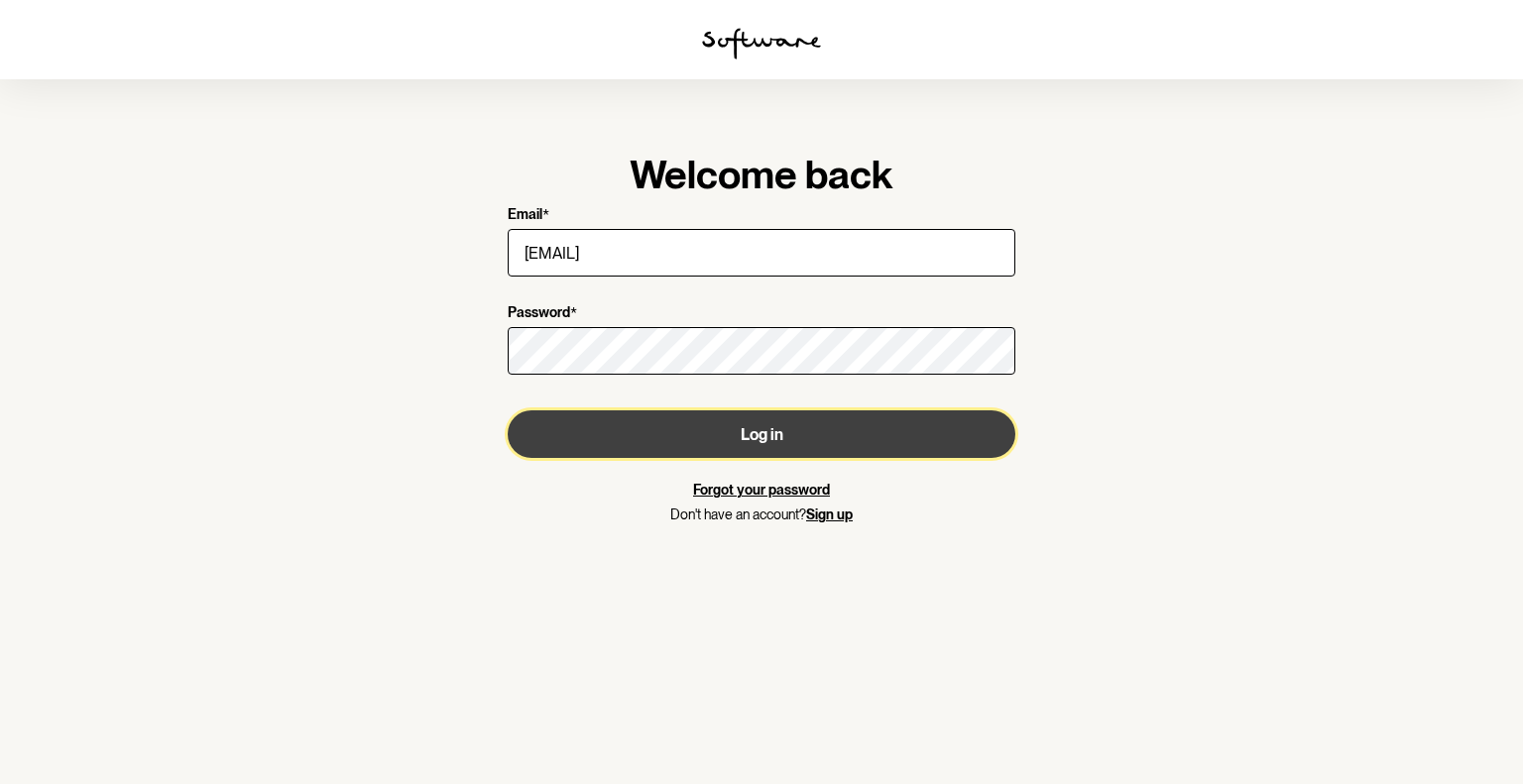 click on "Log in" at bounding box center [762, 434] 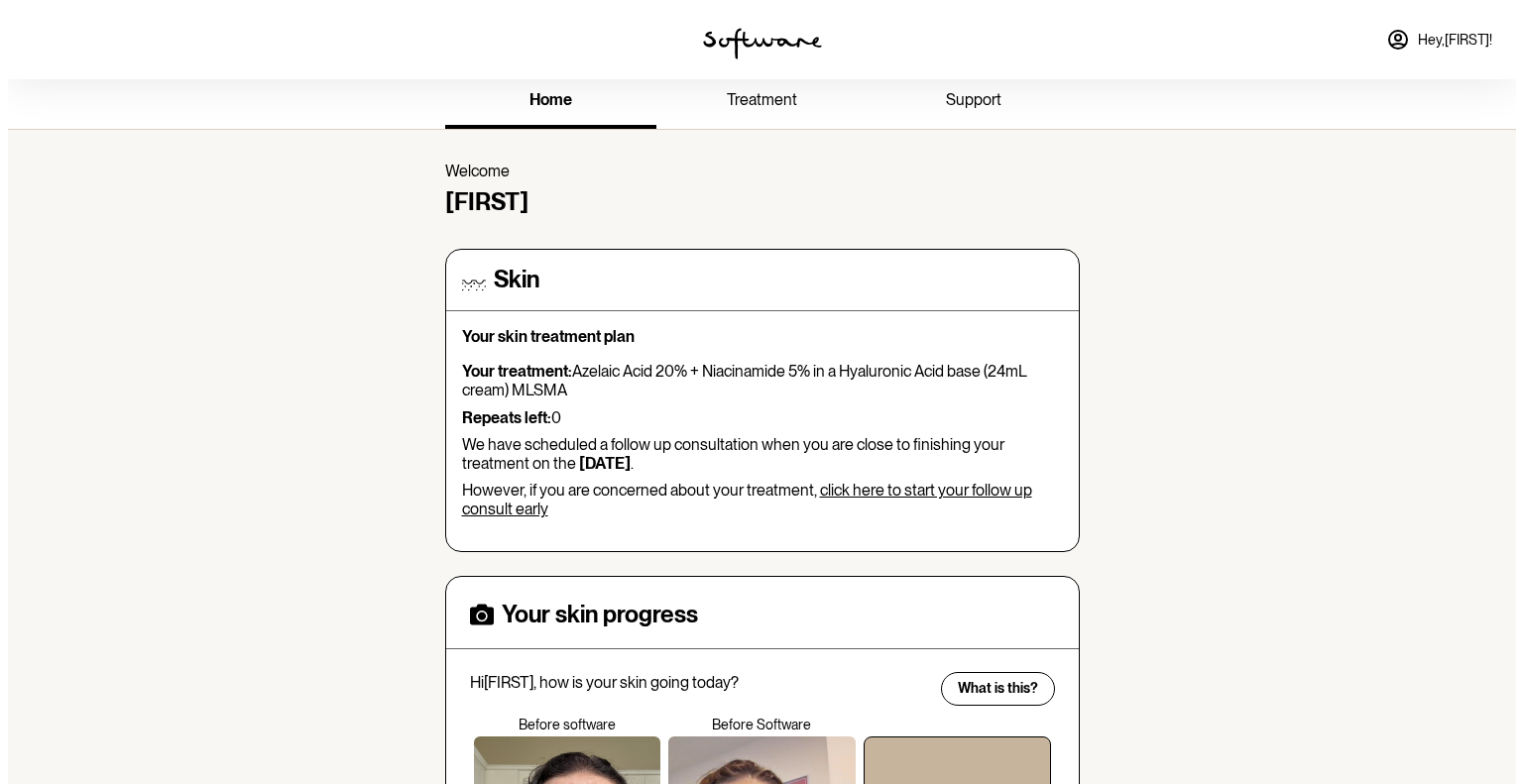 scroll, scrollTop: 0, scrollLeft: 0, axis: both 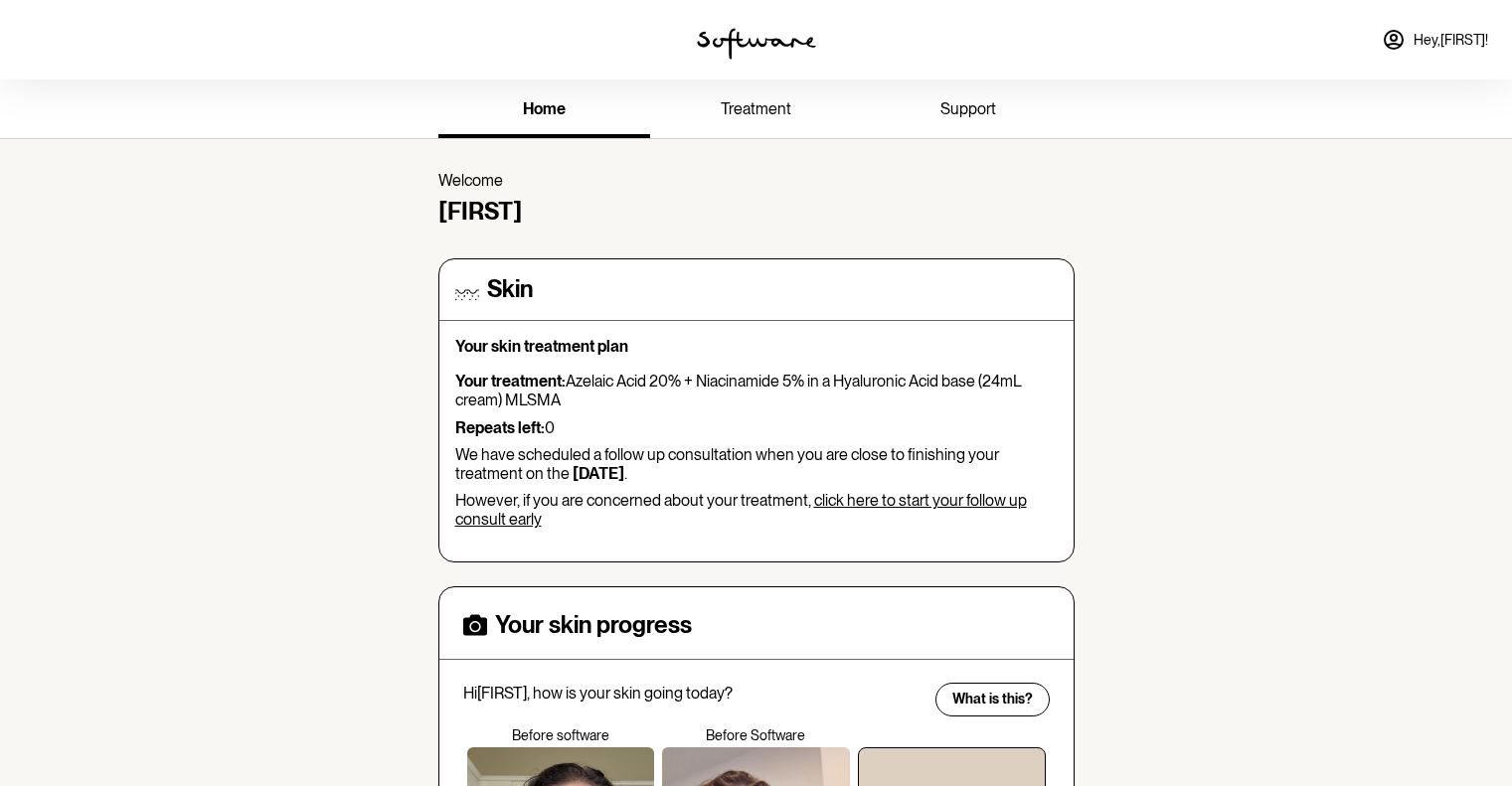 click on "click here to start your follow up consult early" at bounding box center (741, 510) 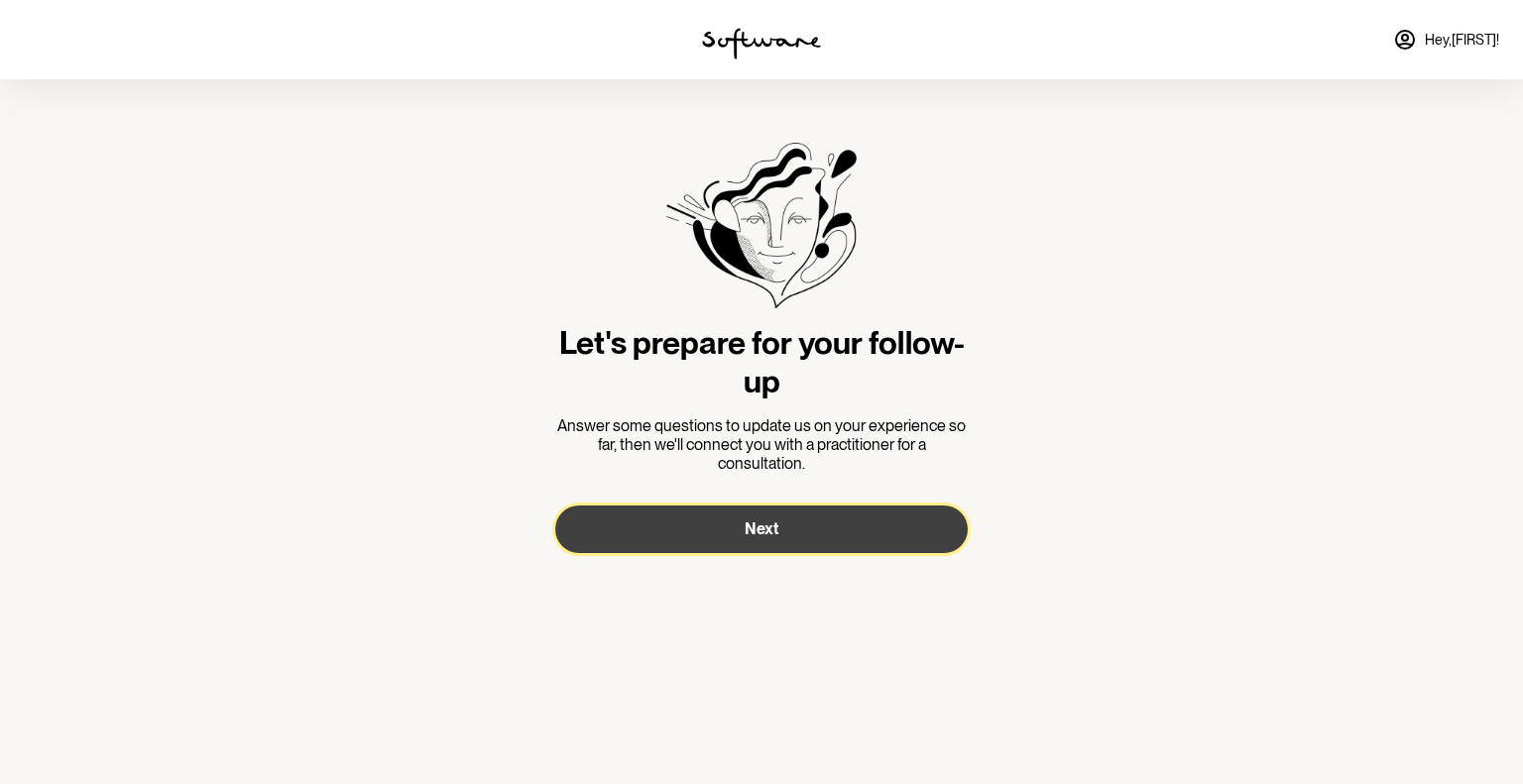 click on "Next" at bounding box center (762, 528) 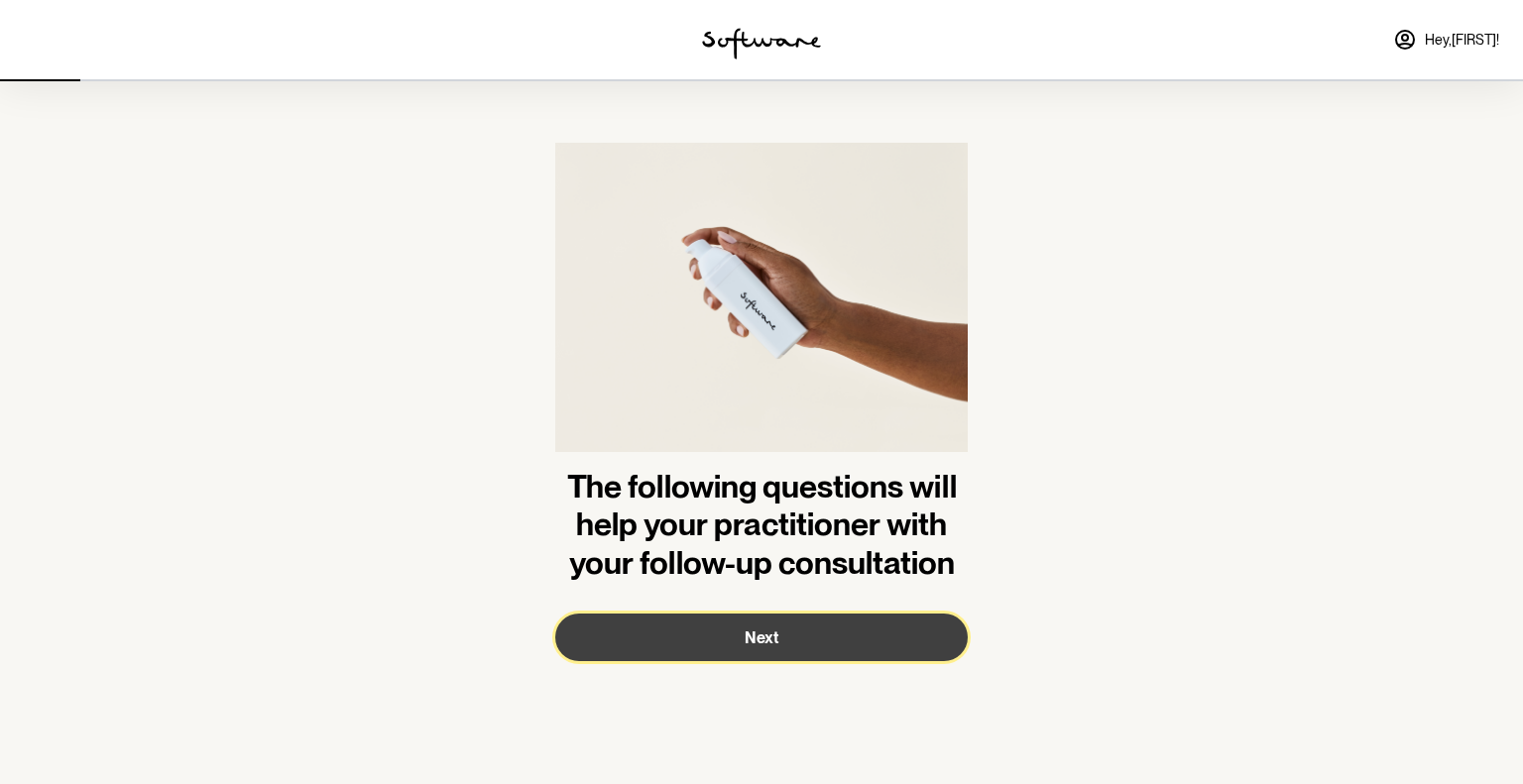 click on "Next" at bounding box center (762, 637) 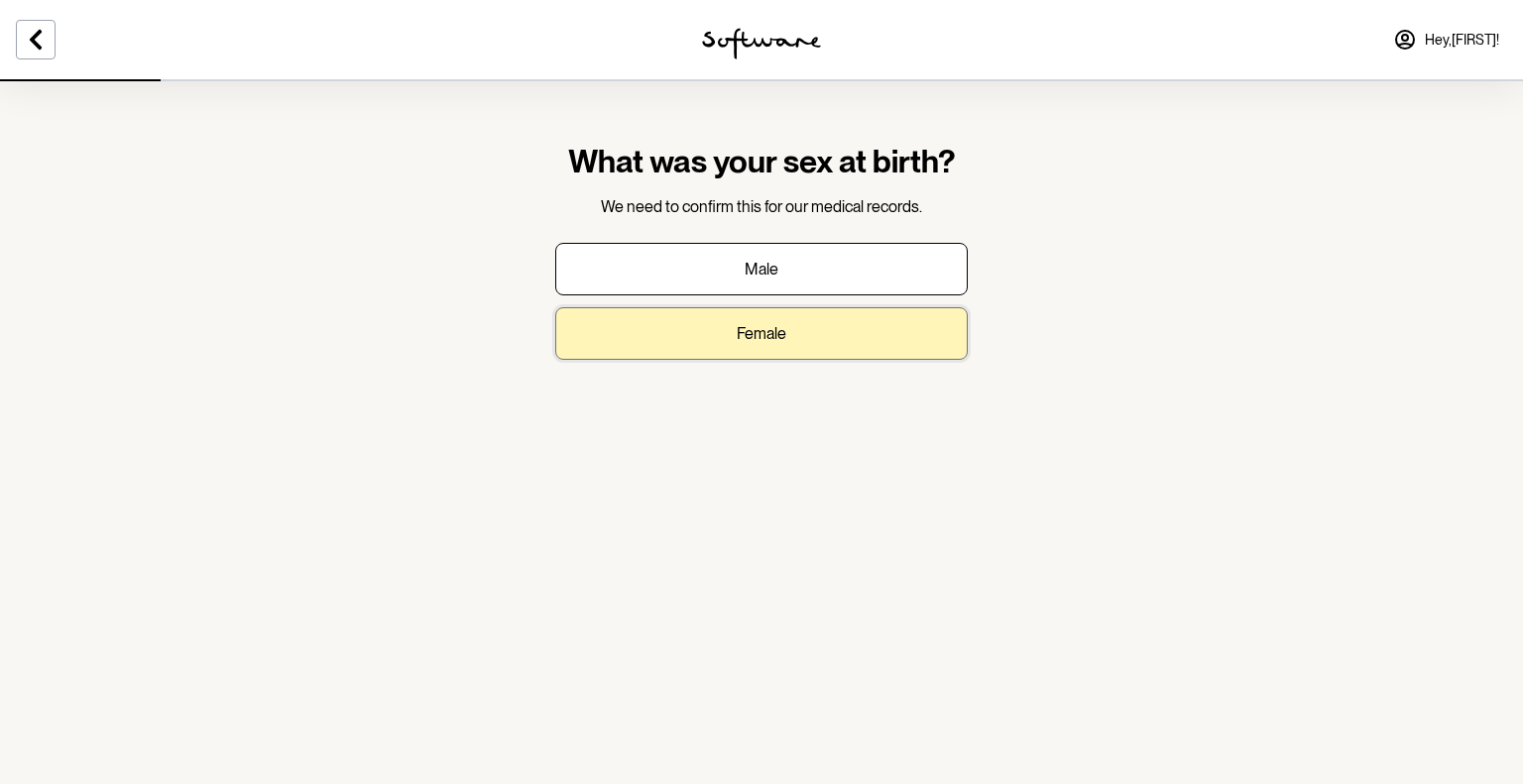 click on "Female" at bounding box center (762, 333) 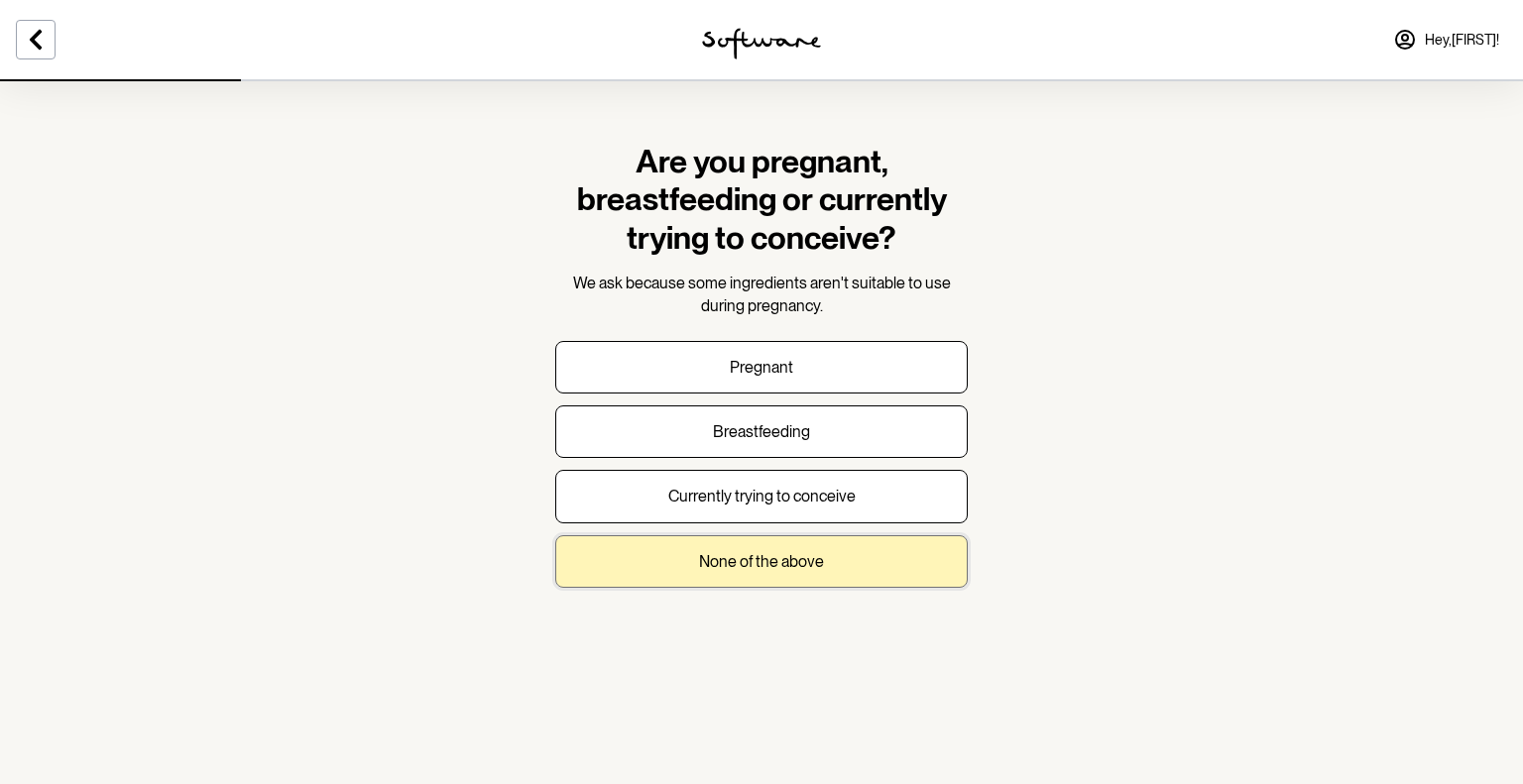 click on "None of the above" at bounding box center (762, 561) 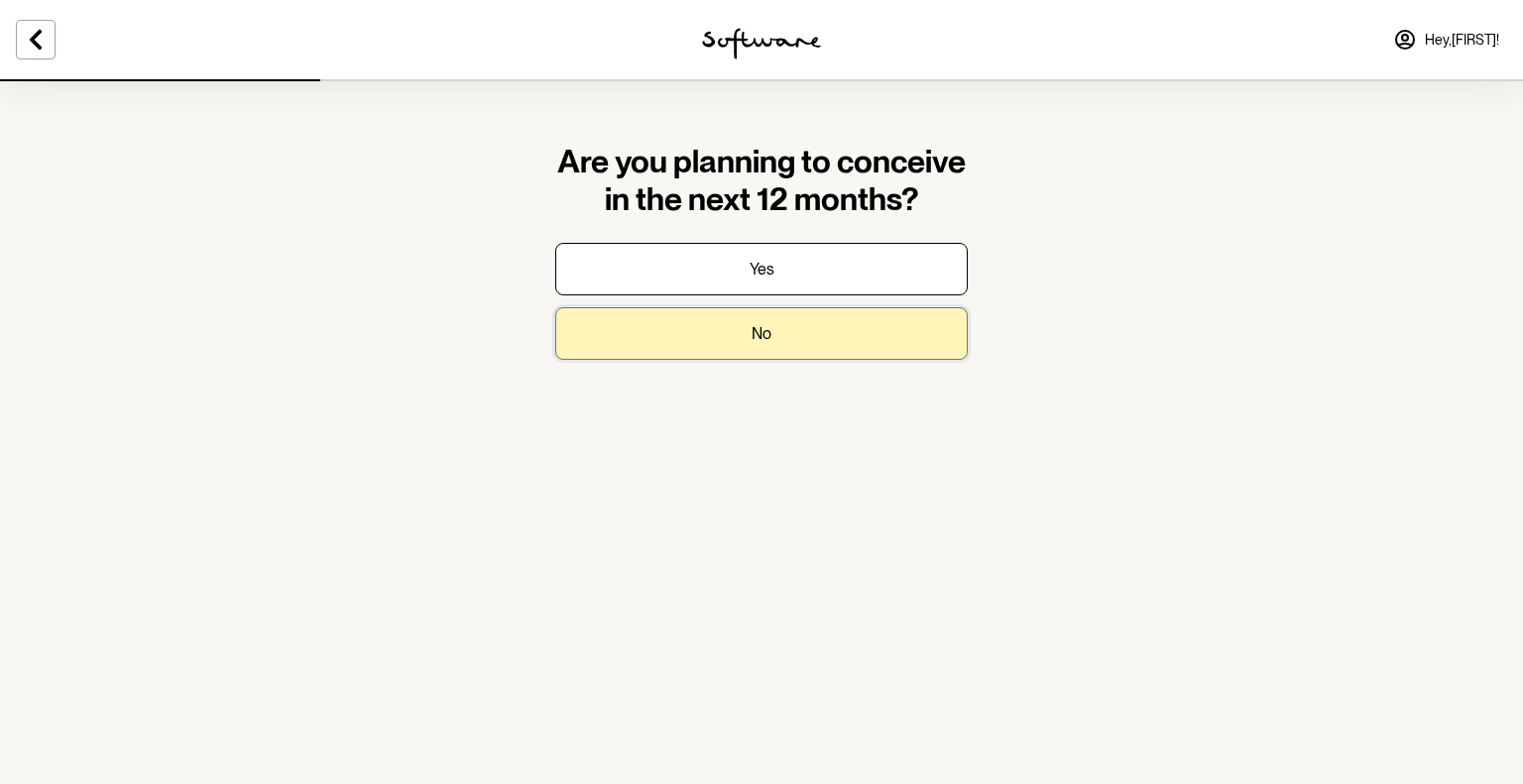 click on "No" at bounding box center (762, 333) 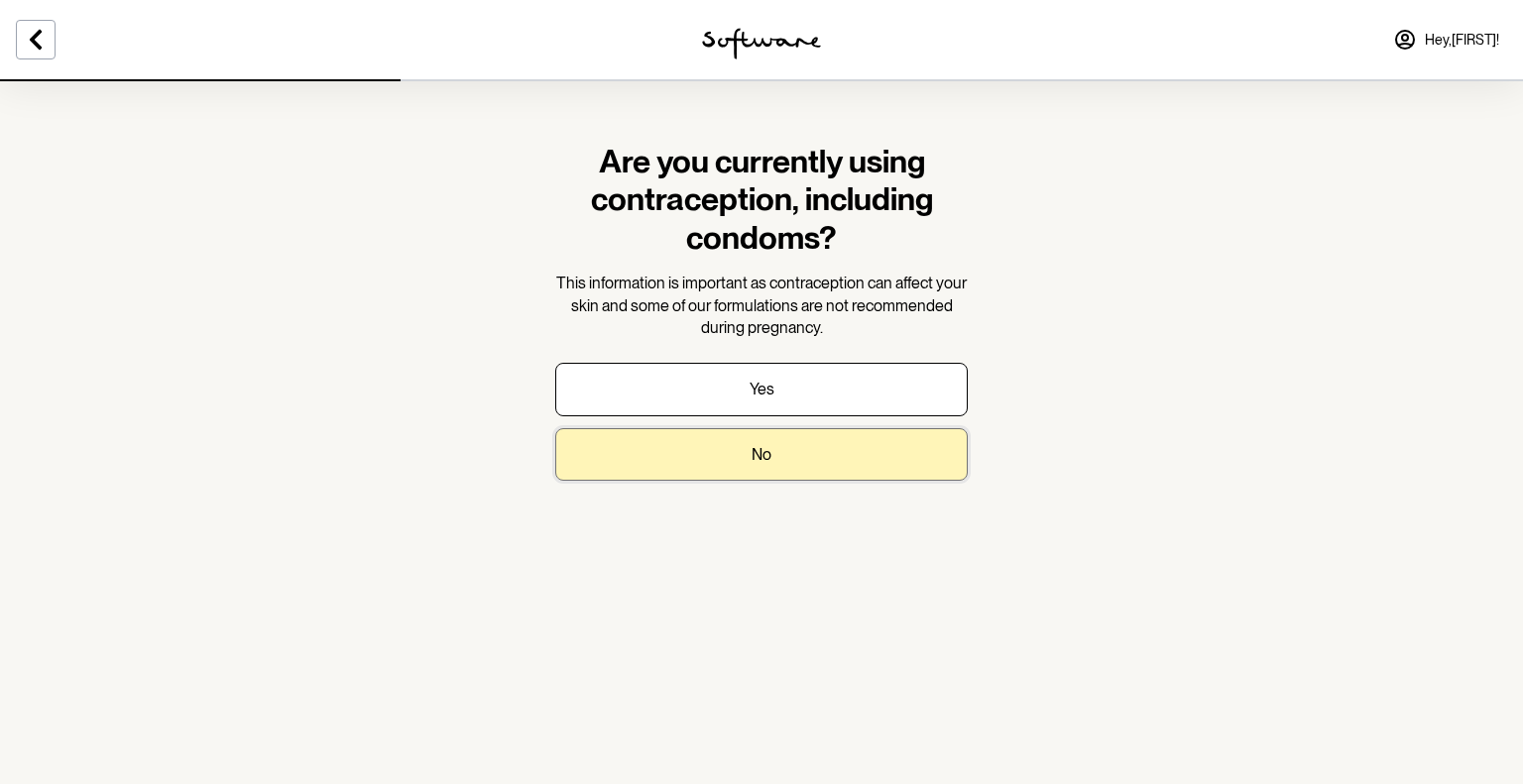 click on "No" at bounding box center [762, 454] 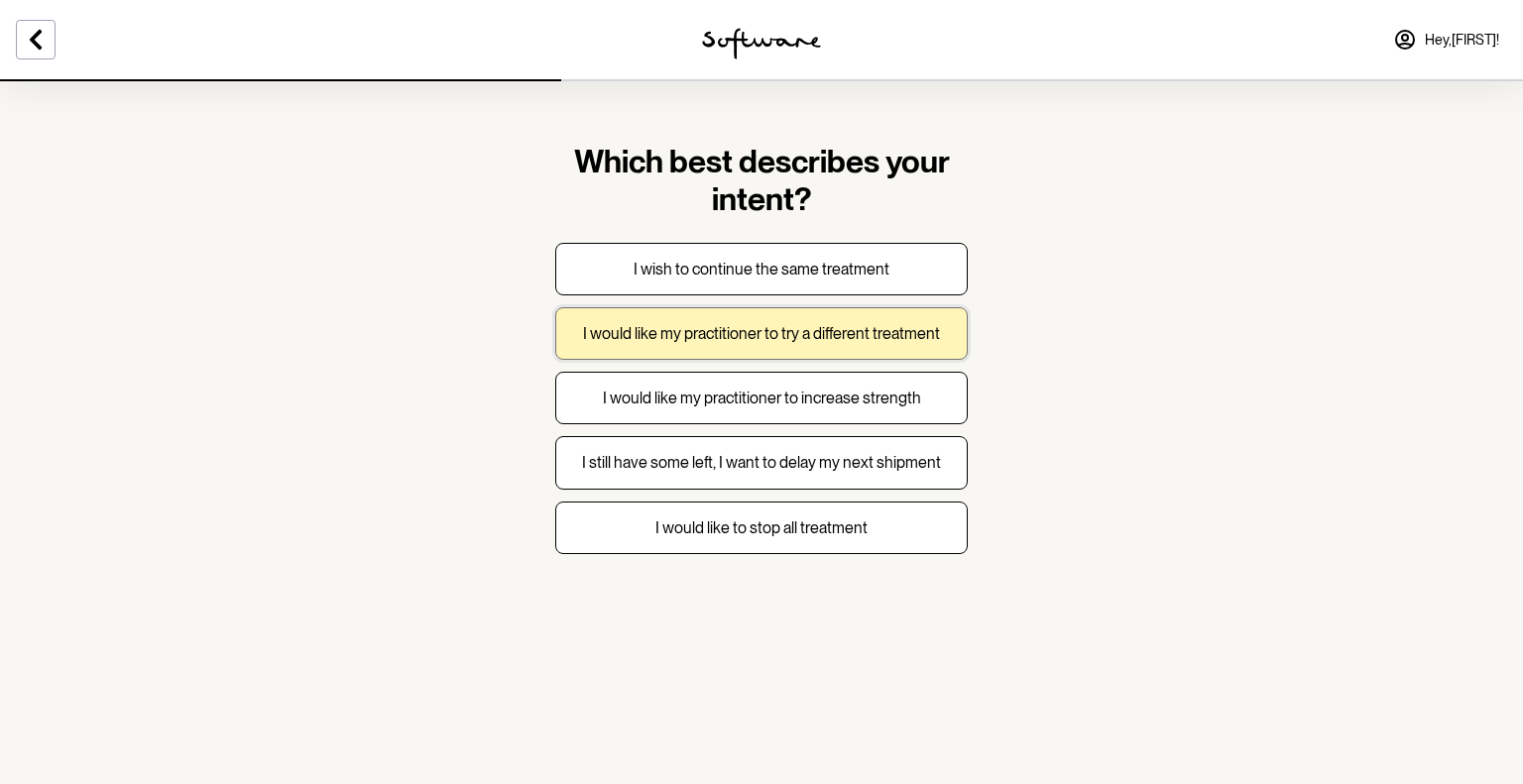 click on "I would like my practitioner to try a different treatment" at bounding box center [762, 333] 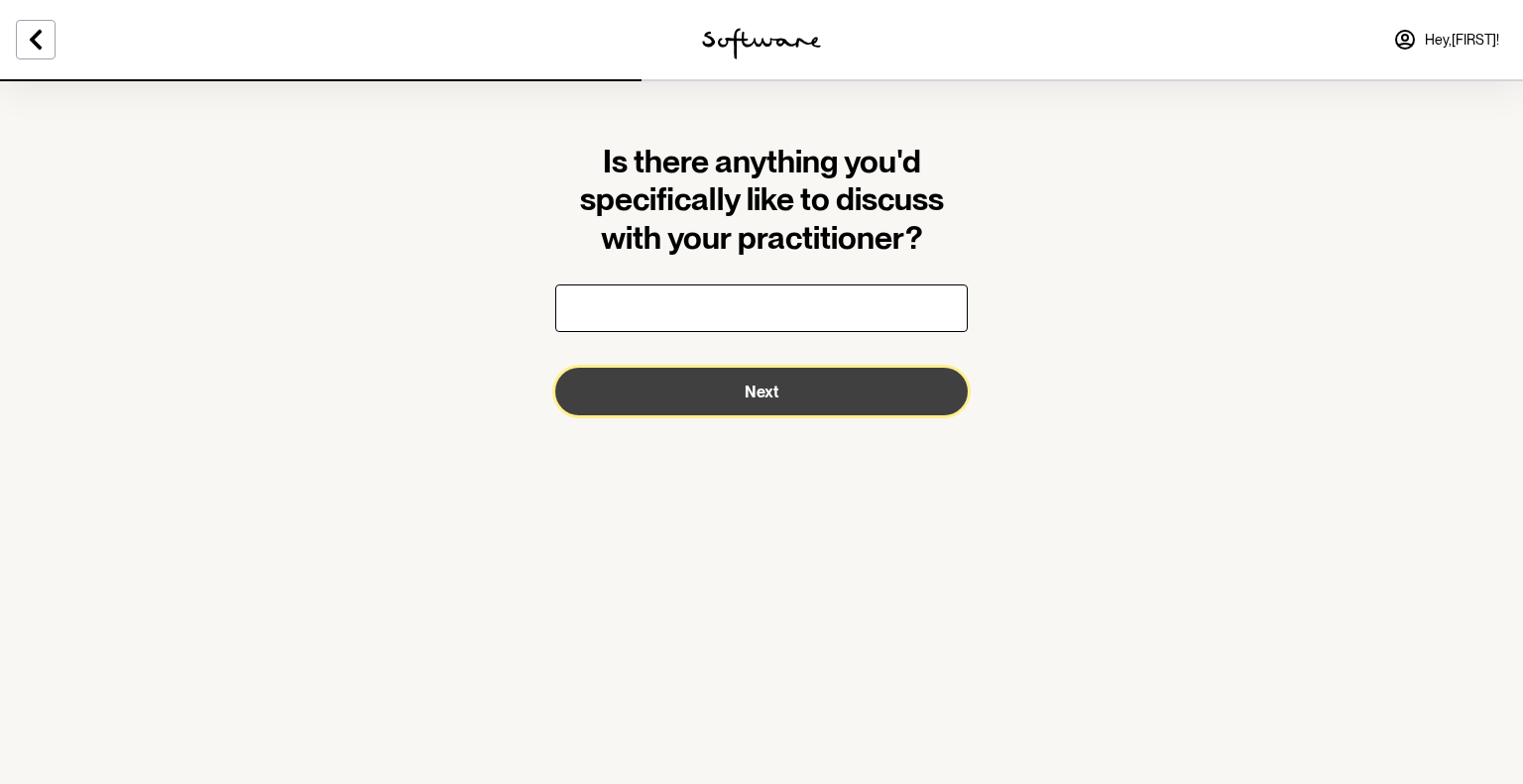 click on "Next" at bounding box center (762, 392) 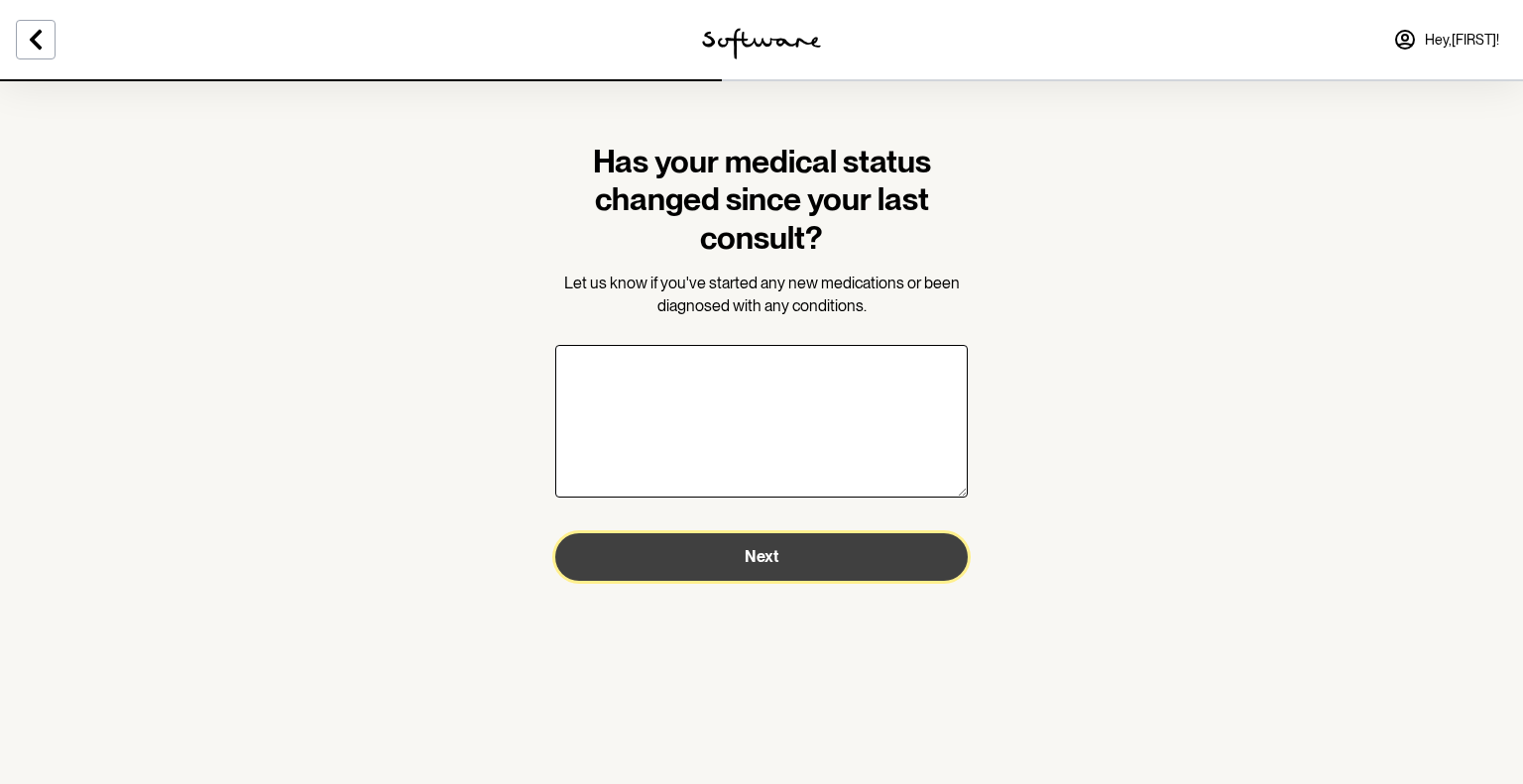 click on "Next" at bounding box center [762, 557] 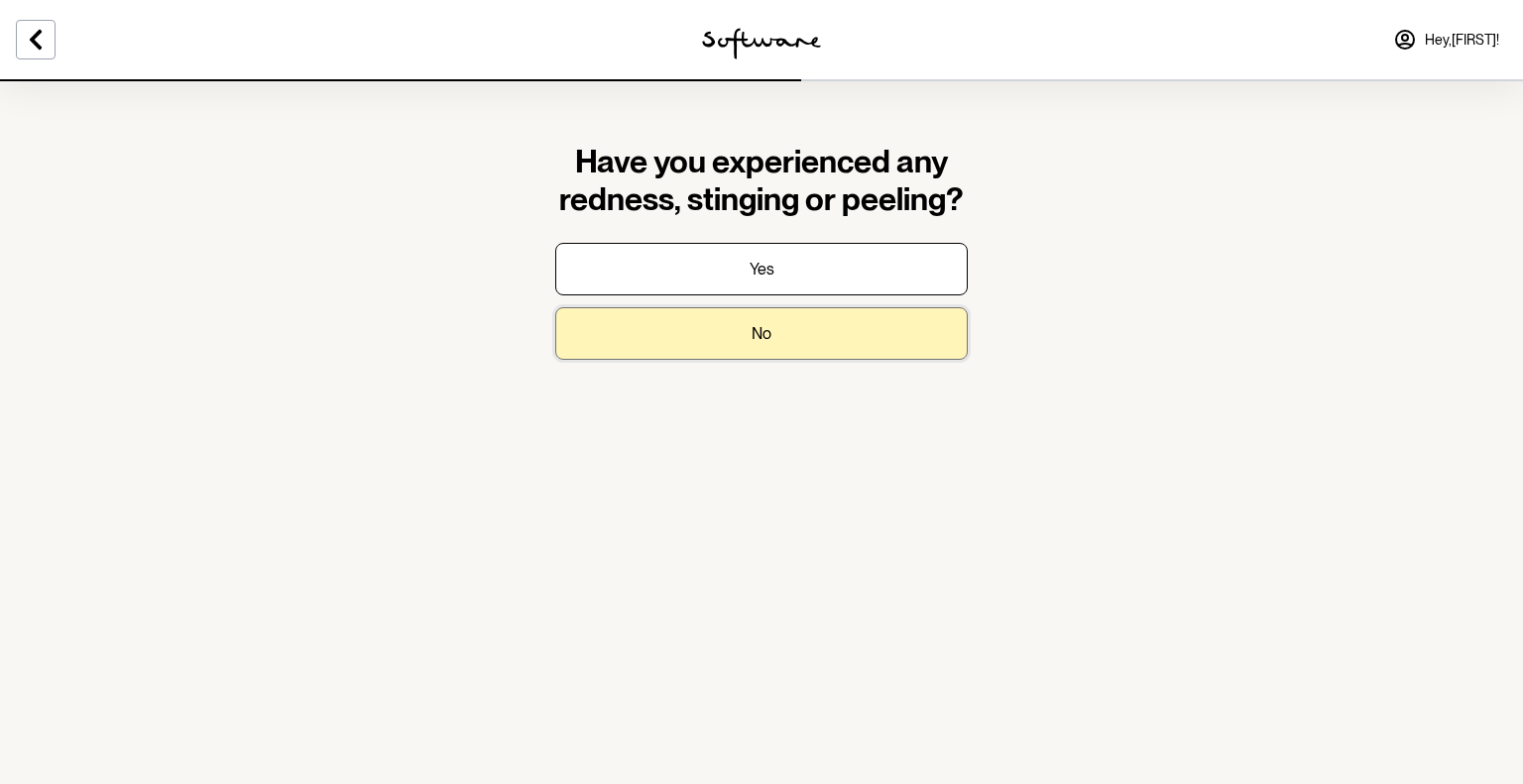 click on "No" at bounding box center (762, 333) 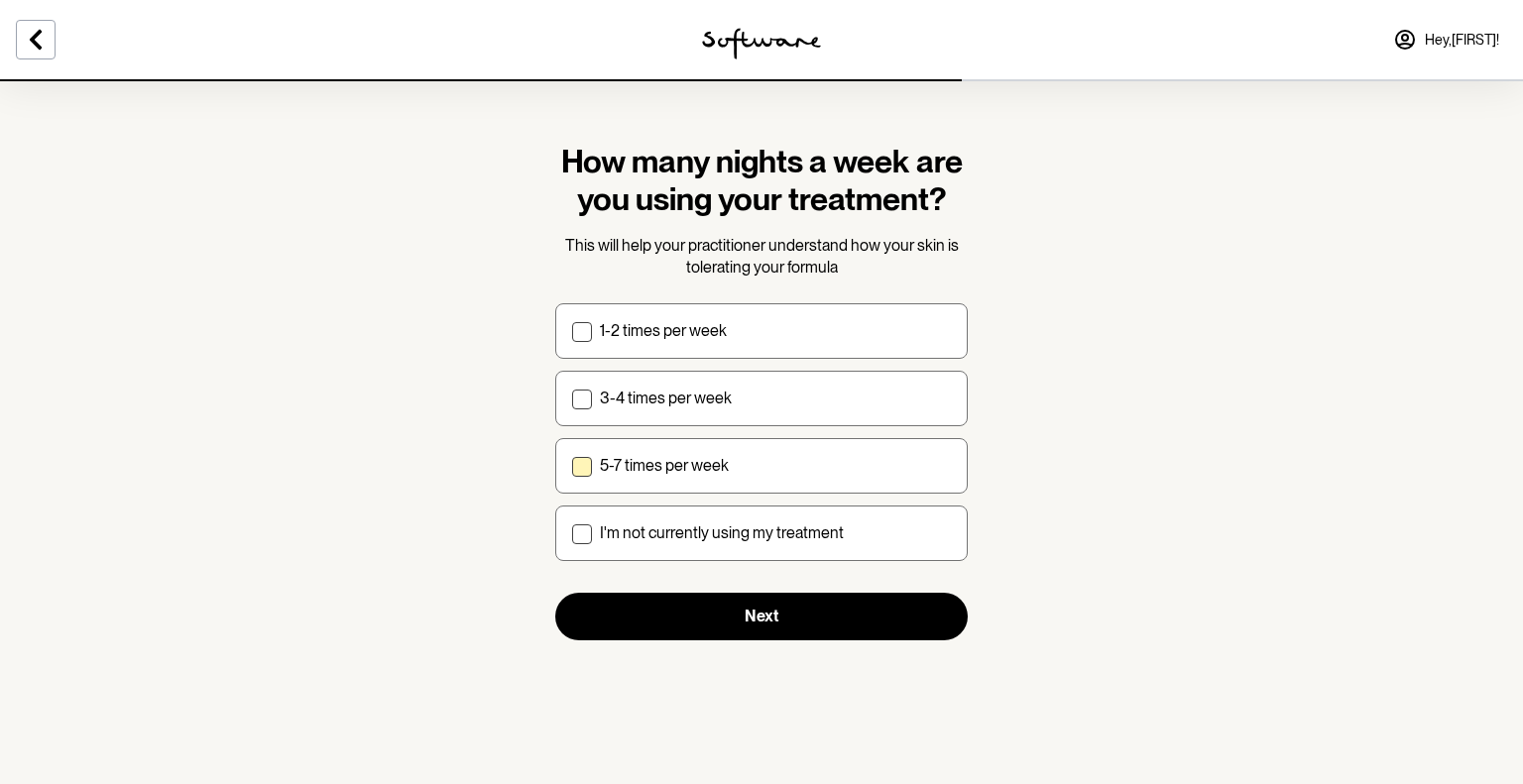 click on "5-7 times per week" at bounding box center [762, 466] 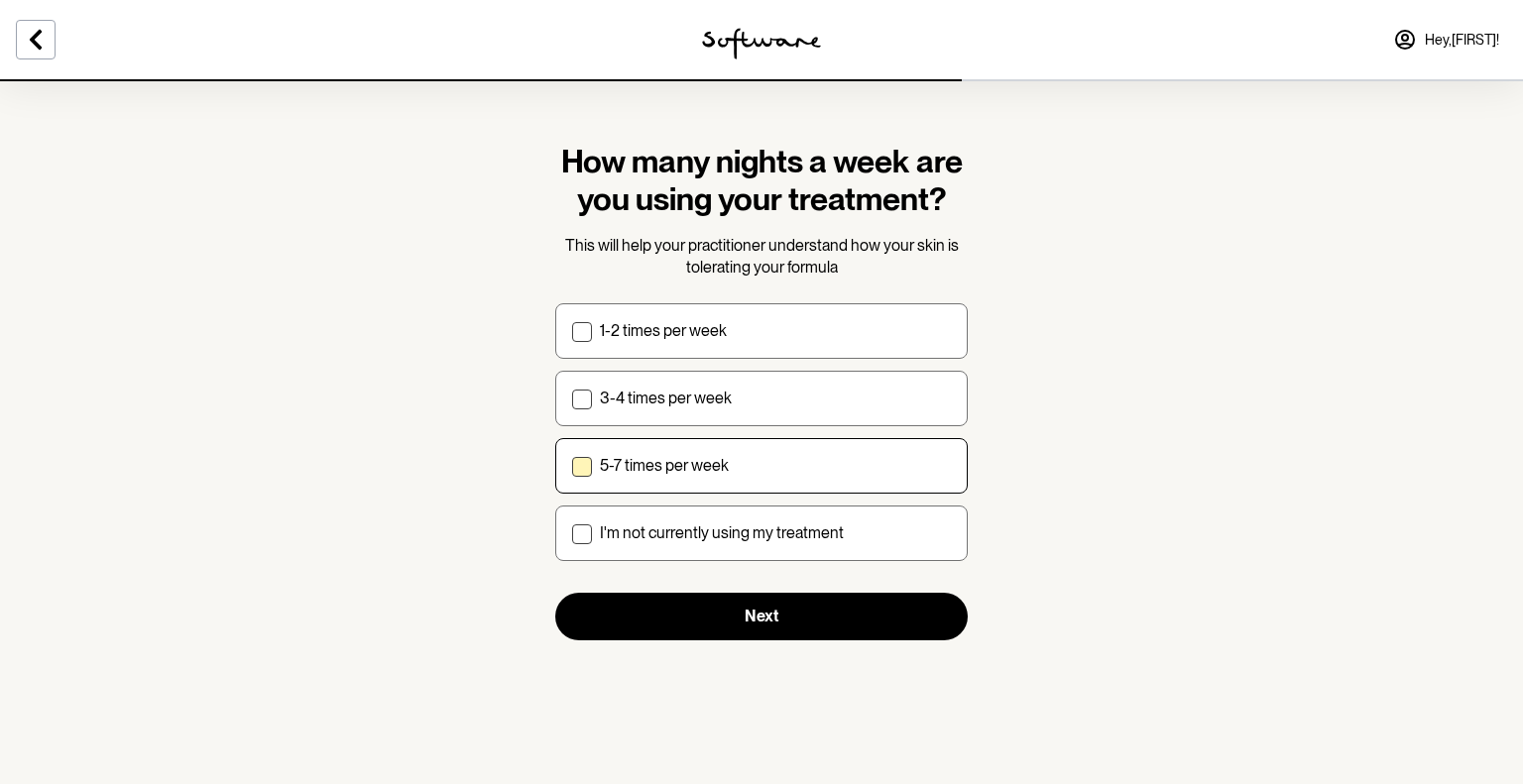 click on "5-7 times per week" at bounding box center [571, 465] 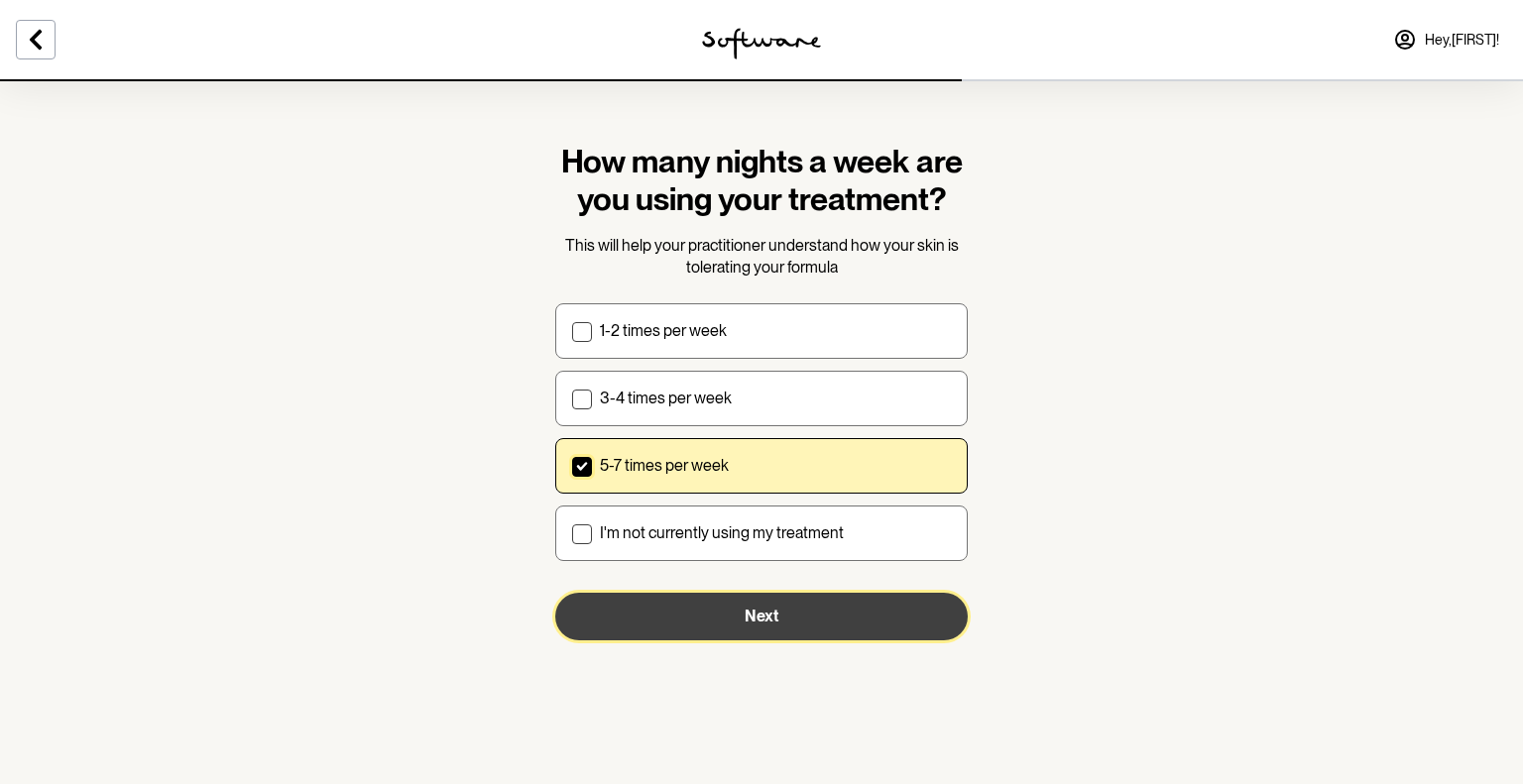 click on "Next" at bounding box center [762, 616] 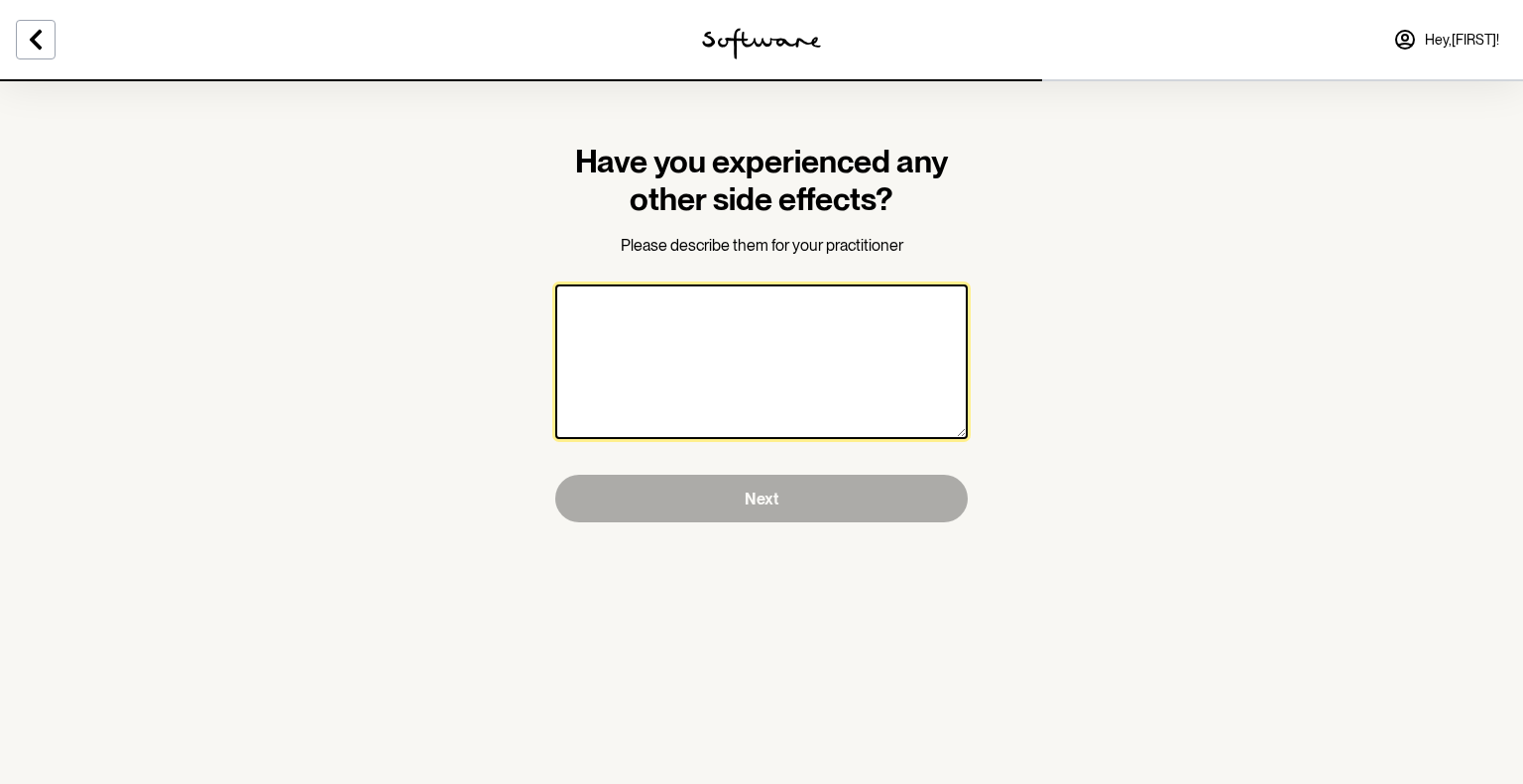 click at bounding box center (762, 362) 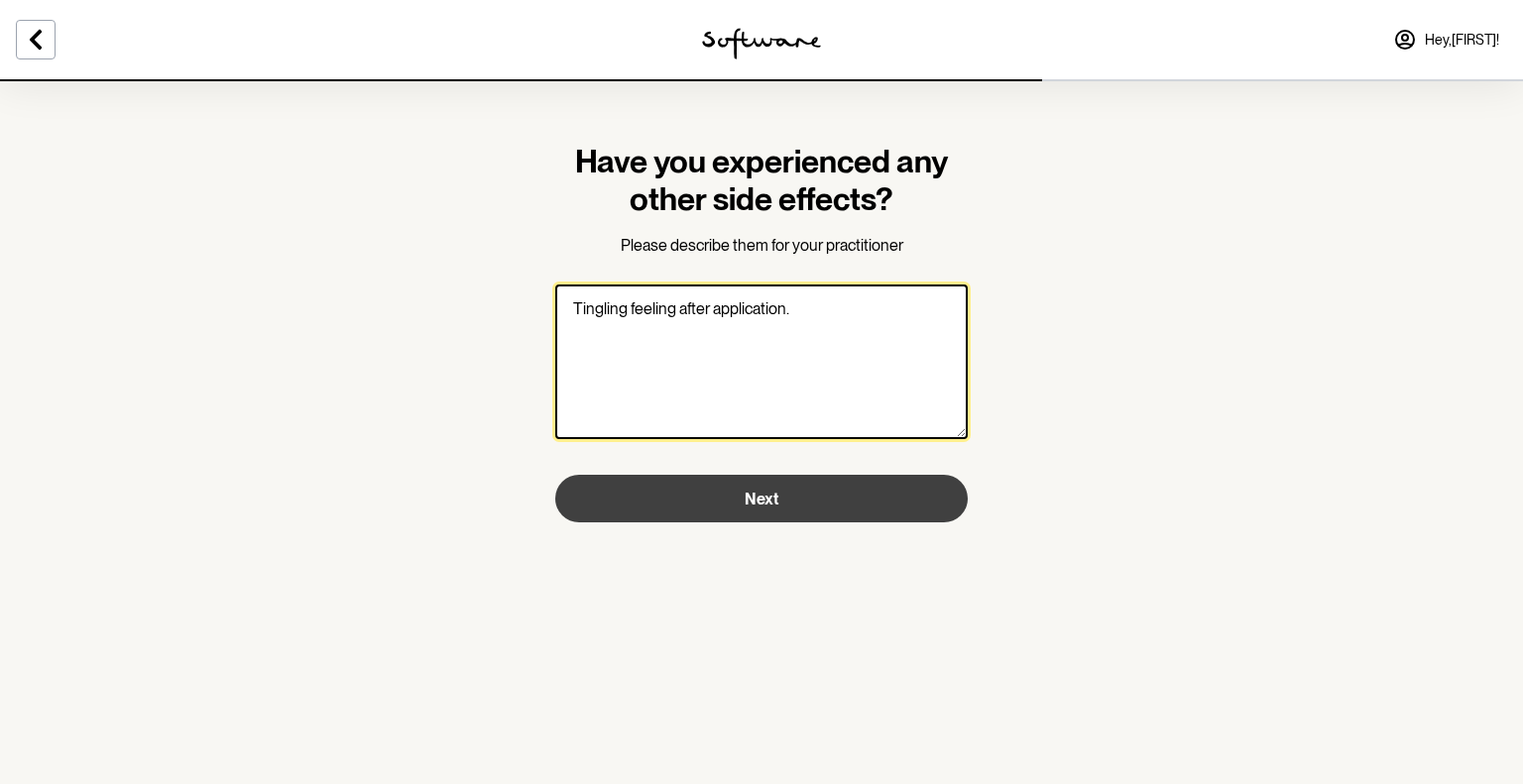 type on "Tingling feeling after application." 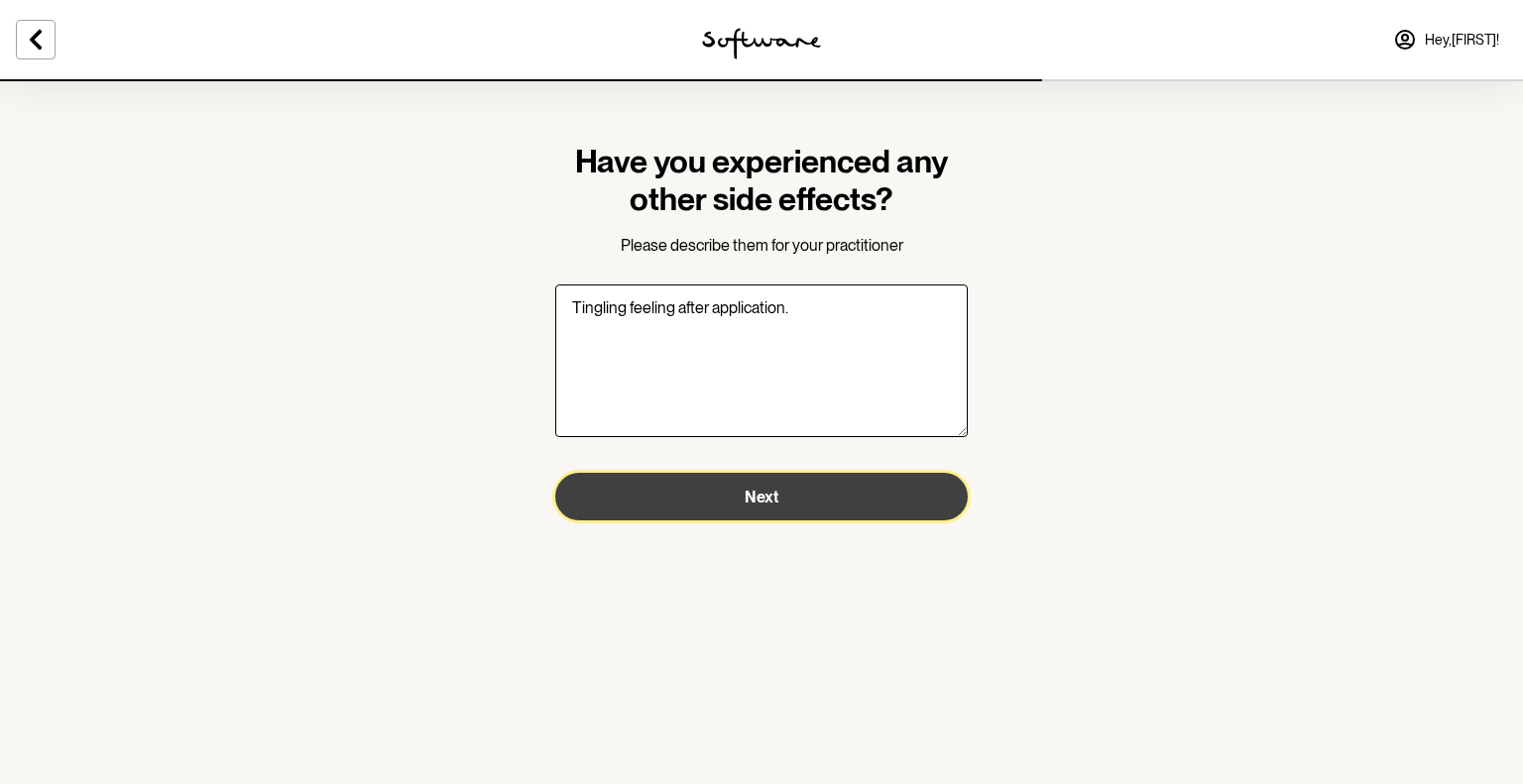 click on "Next" at bounding box center [762, 497] 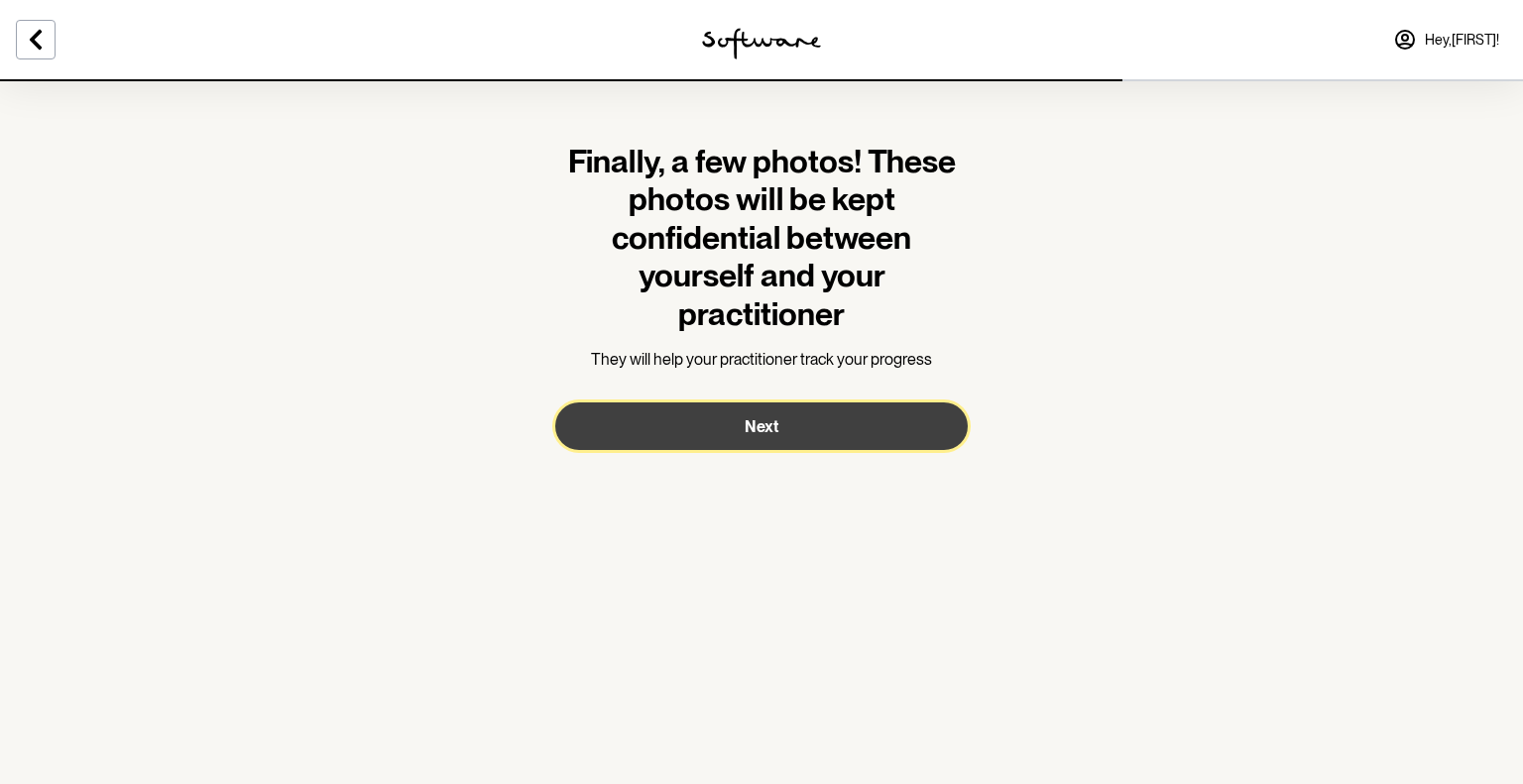 click on "Next" at bounding box center (762, 426) 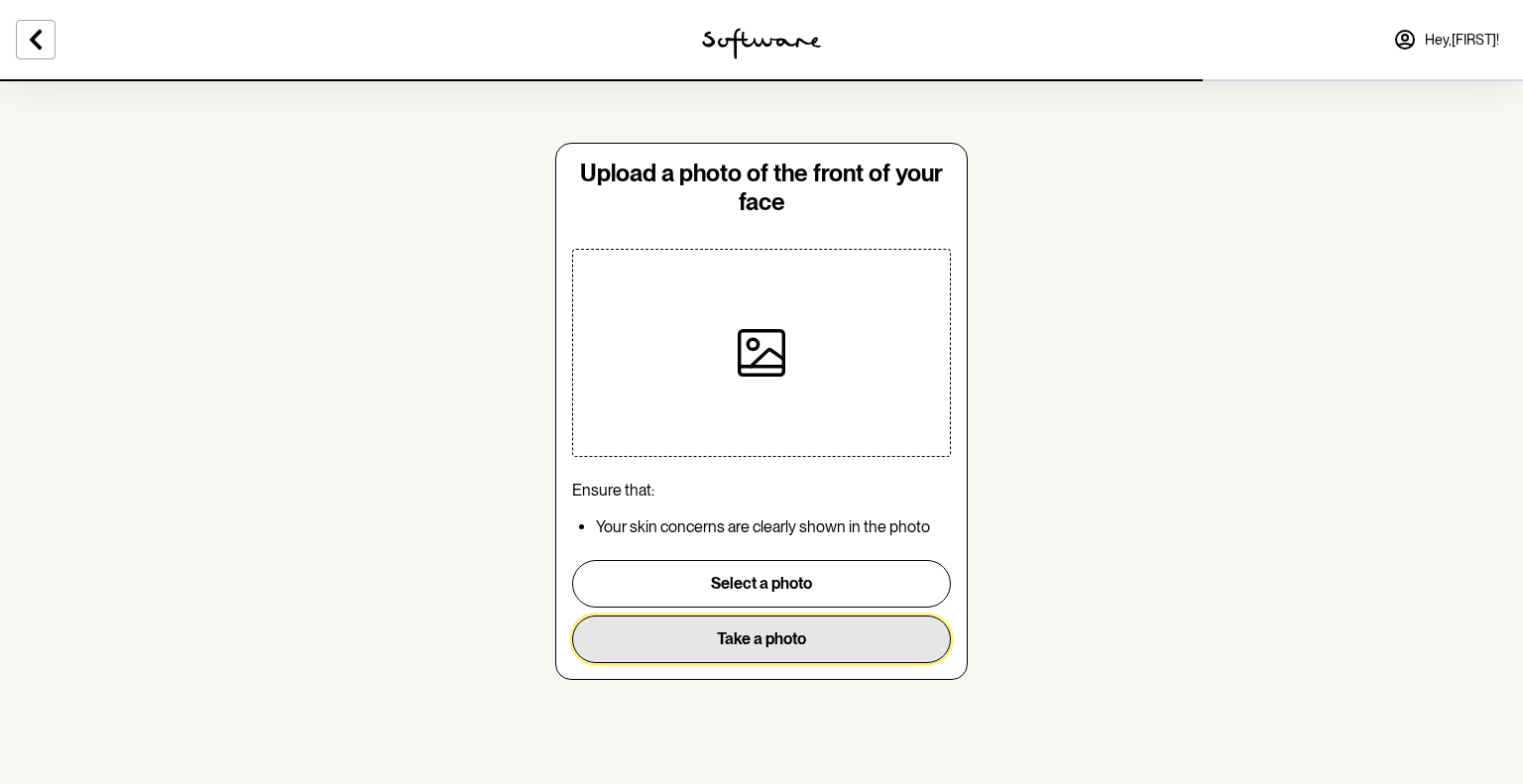 click on "Take a photo" at bounding box center (762, 639) 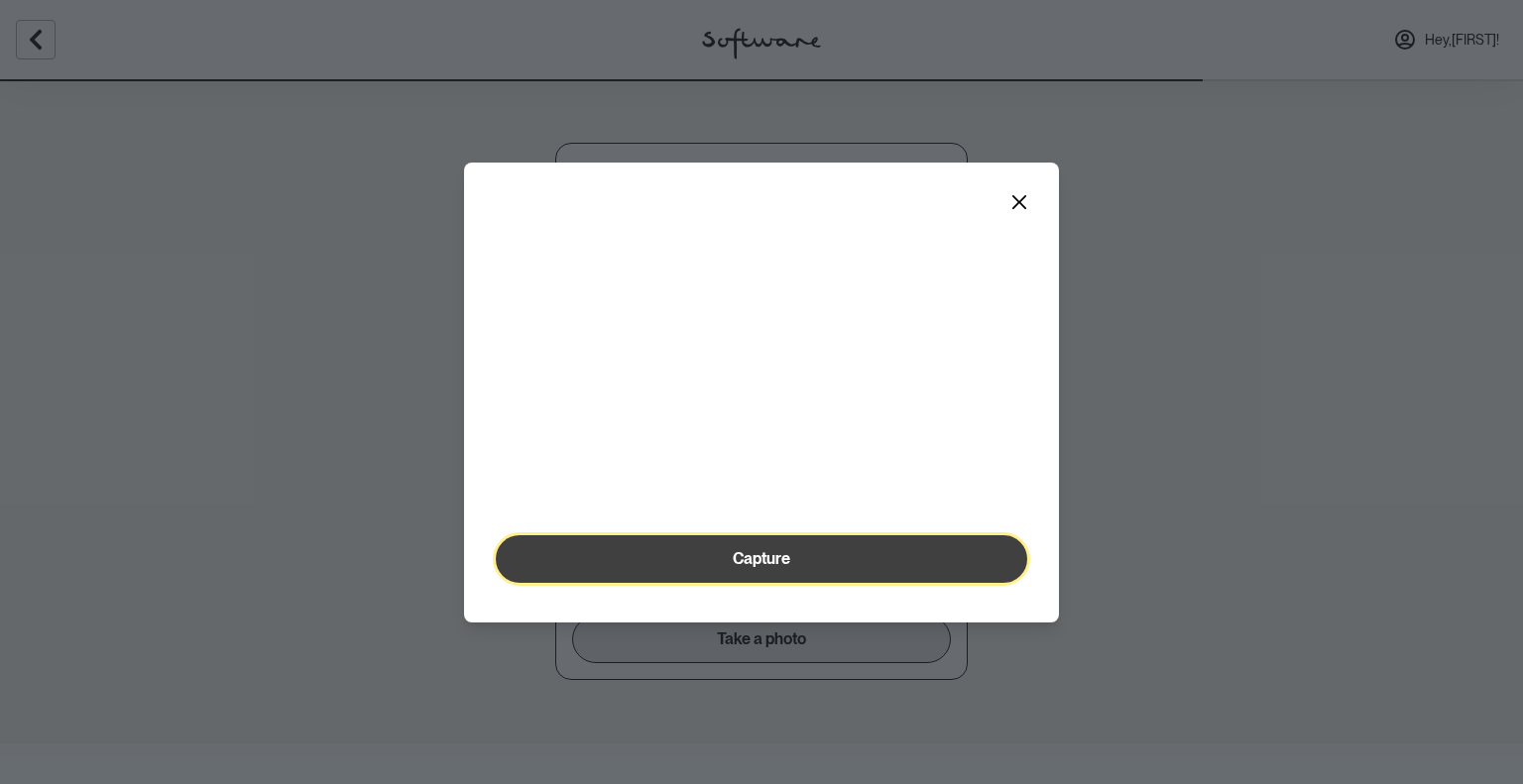 click on "Capture" at bounding box center (762, 559) 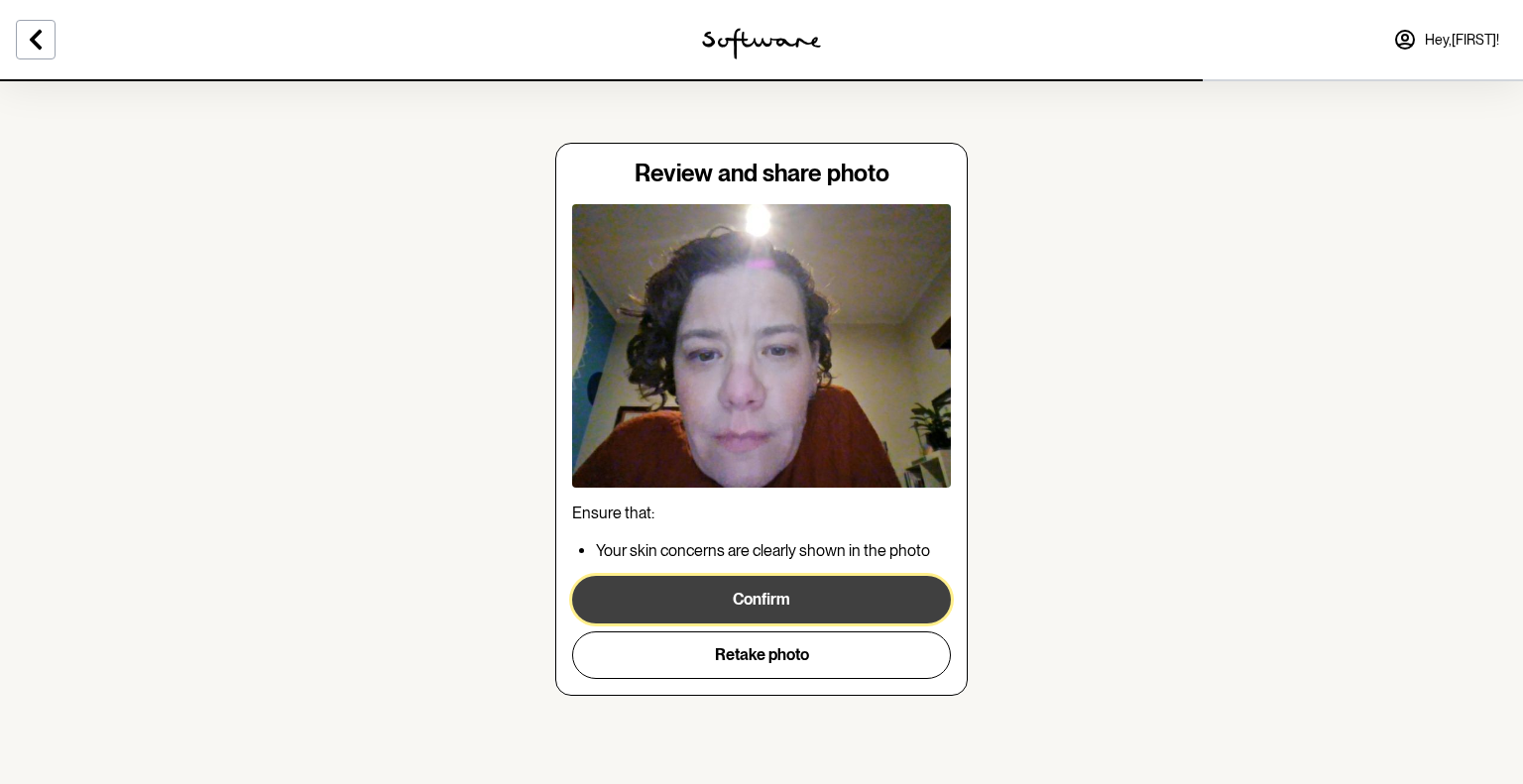 click on "Confirm" at bounding box center [762, 600] 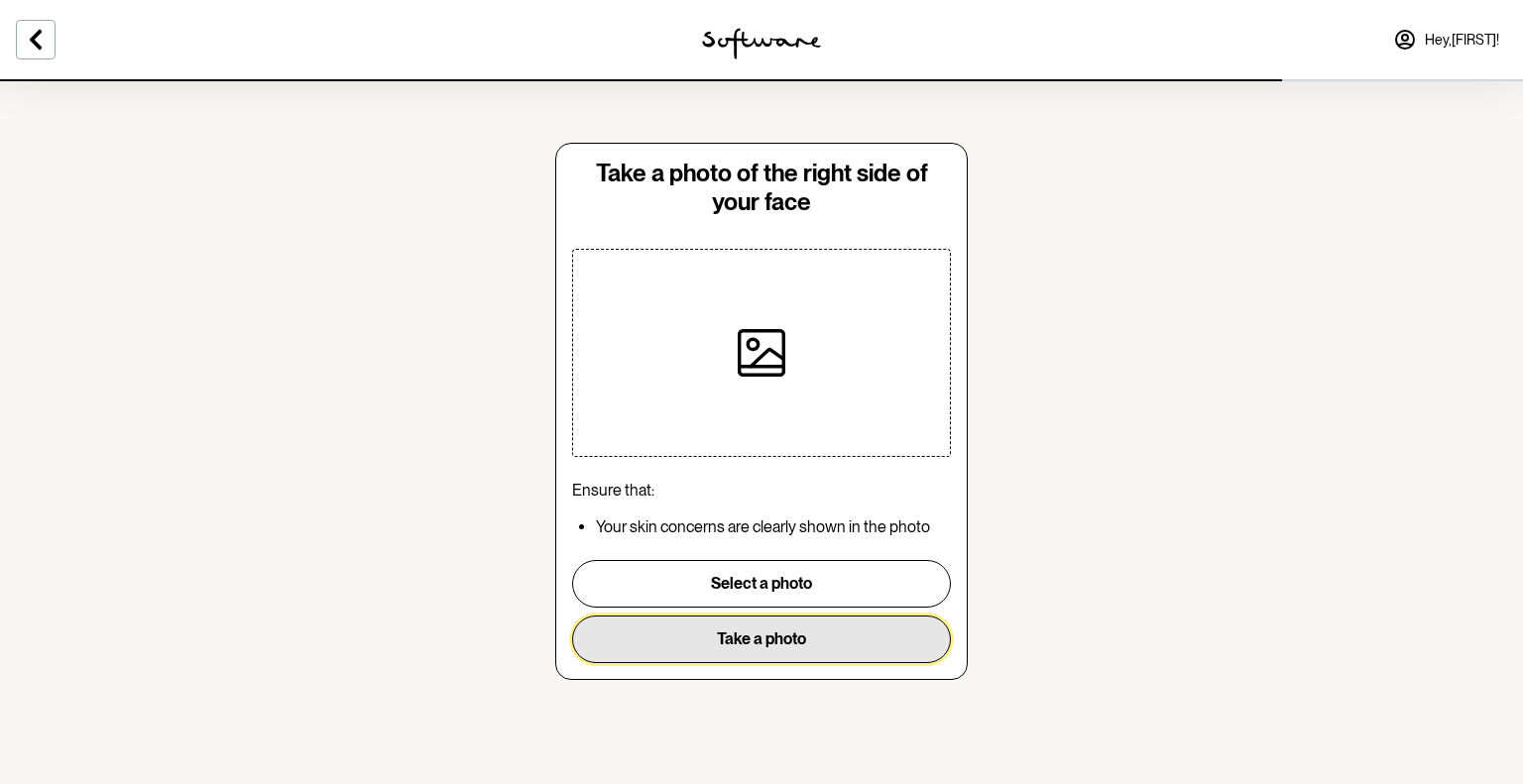 click on "Take a photo" at bounding box center (762, 639) 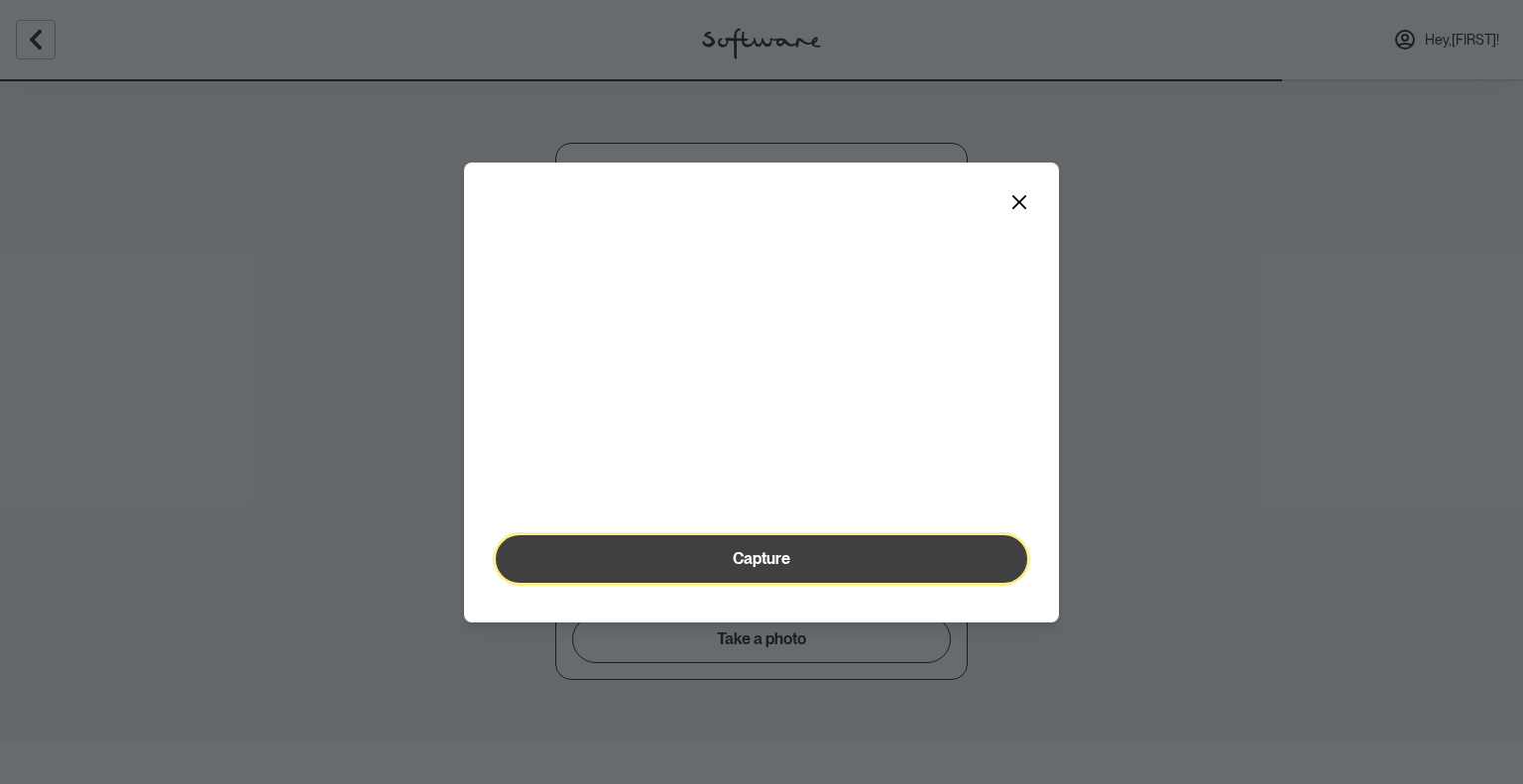 click on "Capture" at bounding box center [762, 558] 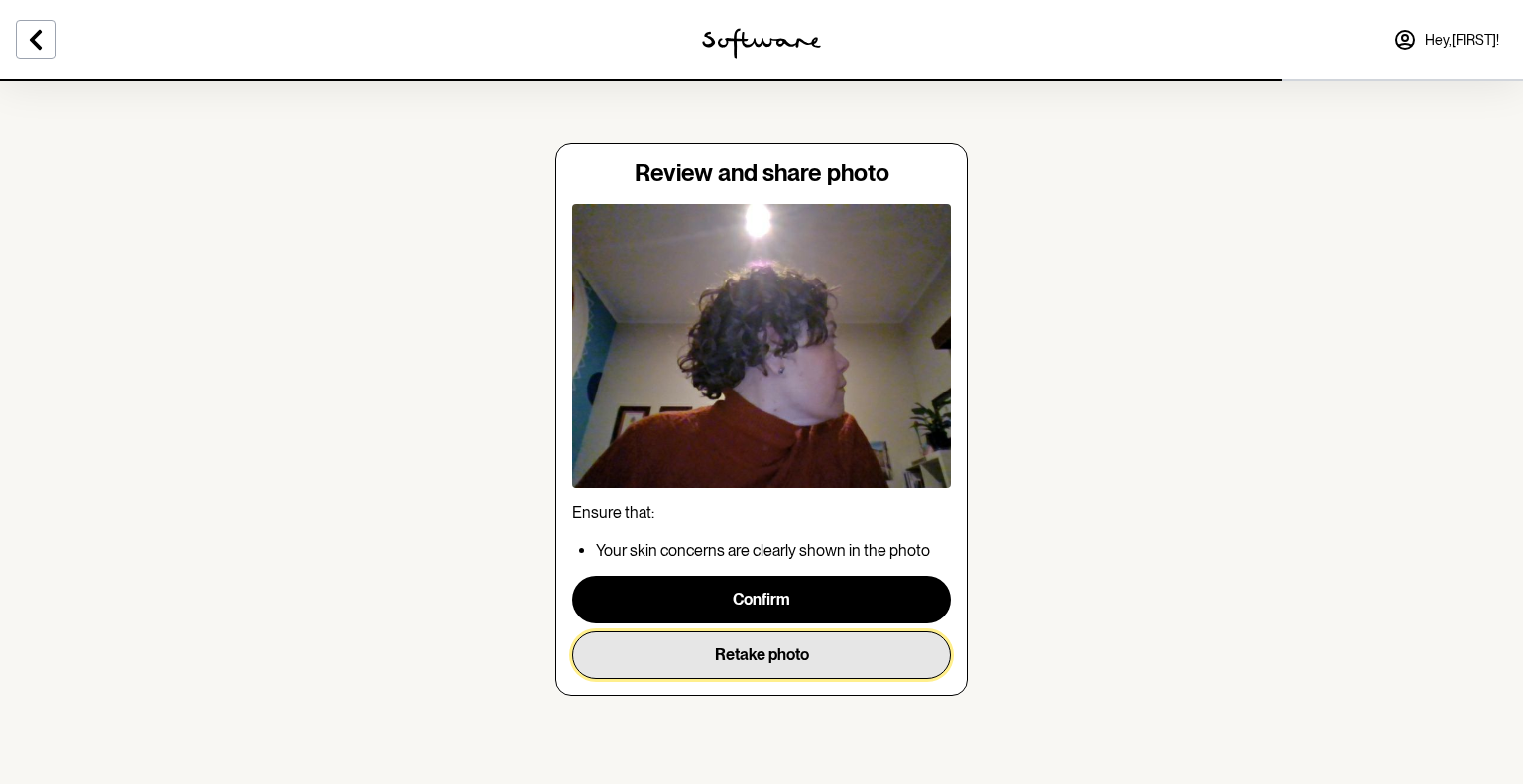click on "Retake photo" at bounding box center (762, 655) 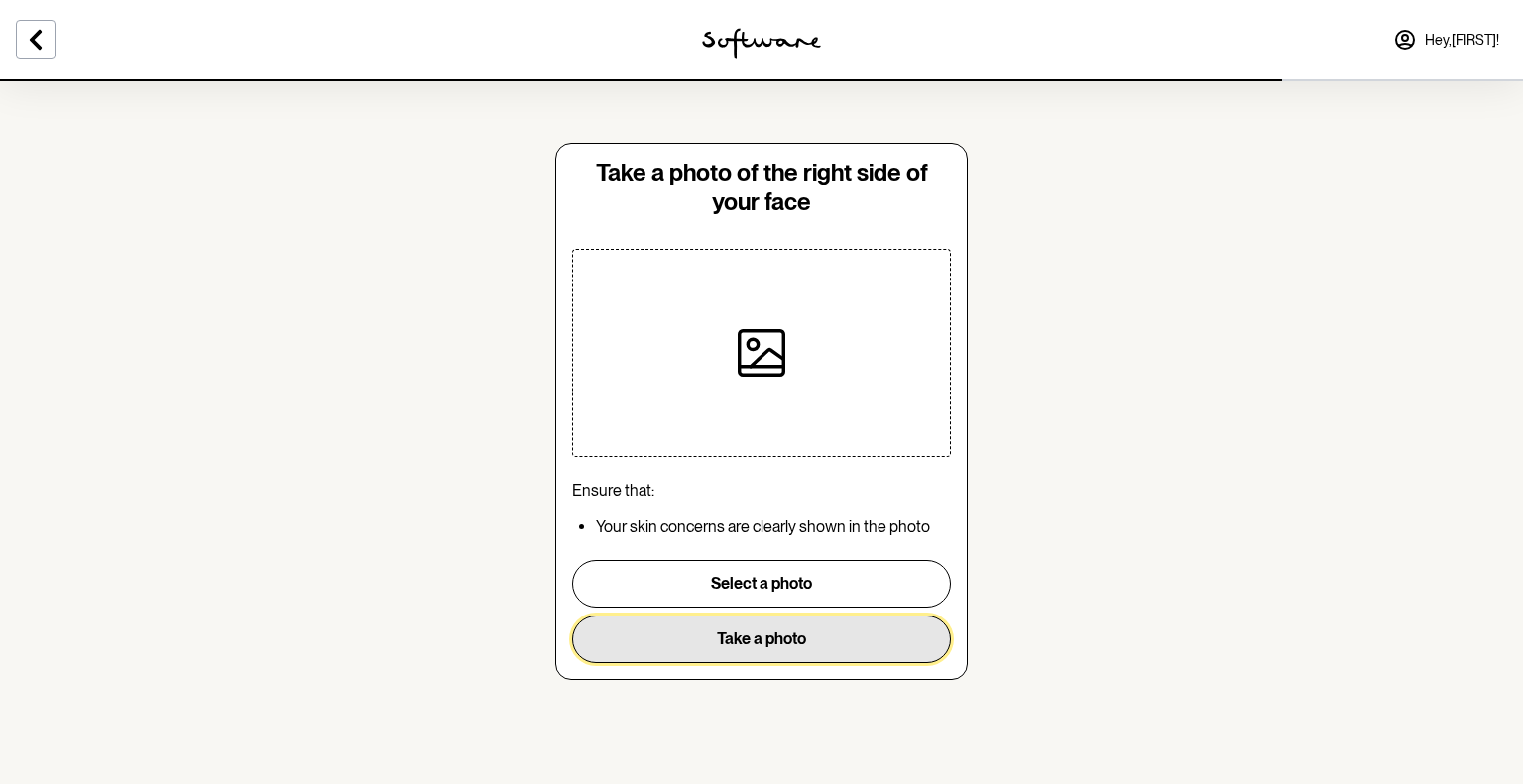 click on "Take a photo" at bounding box center (762, 639) 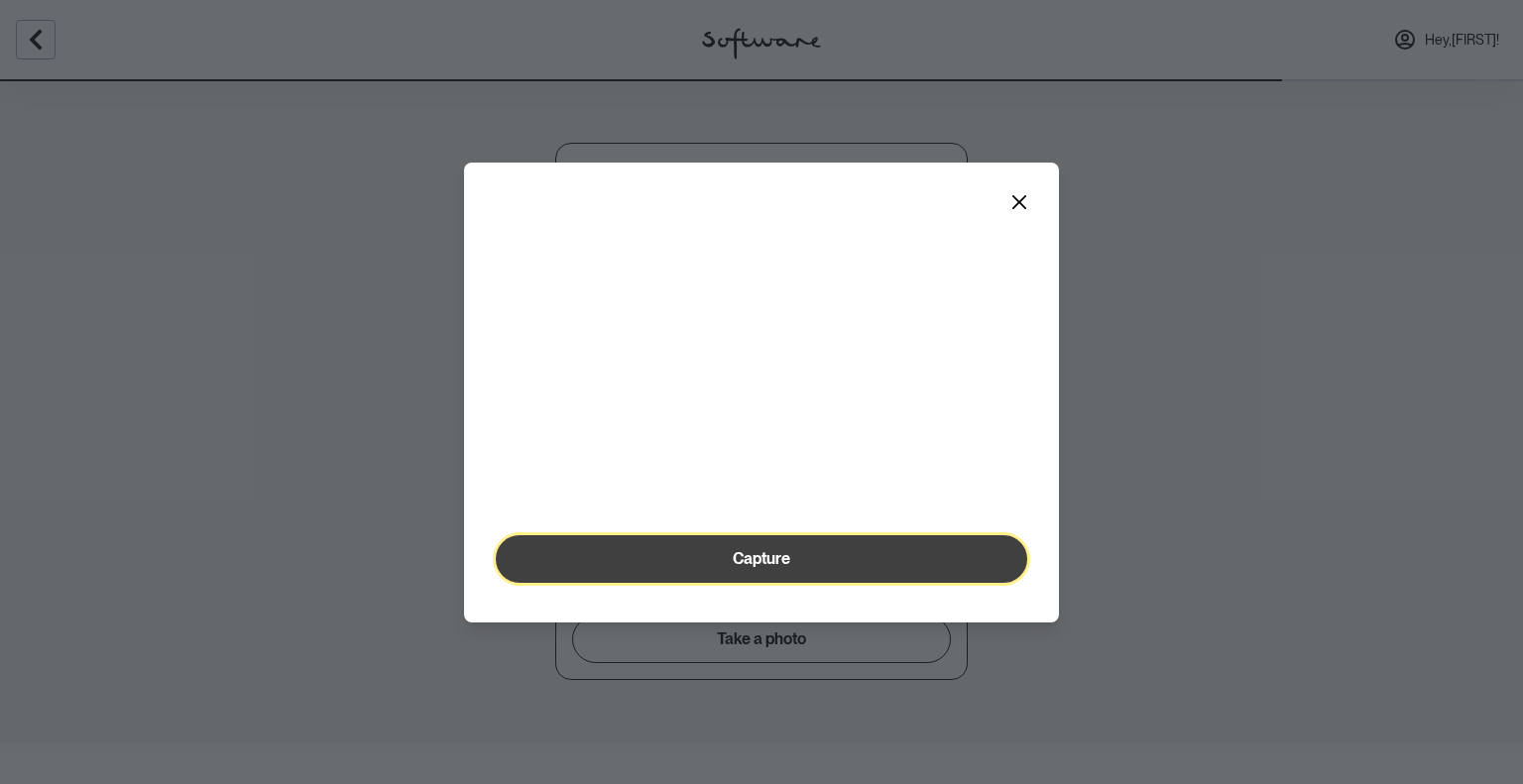 click on "Capture" at bounding box center [762, 558] 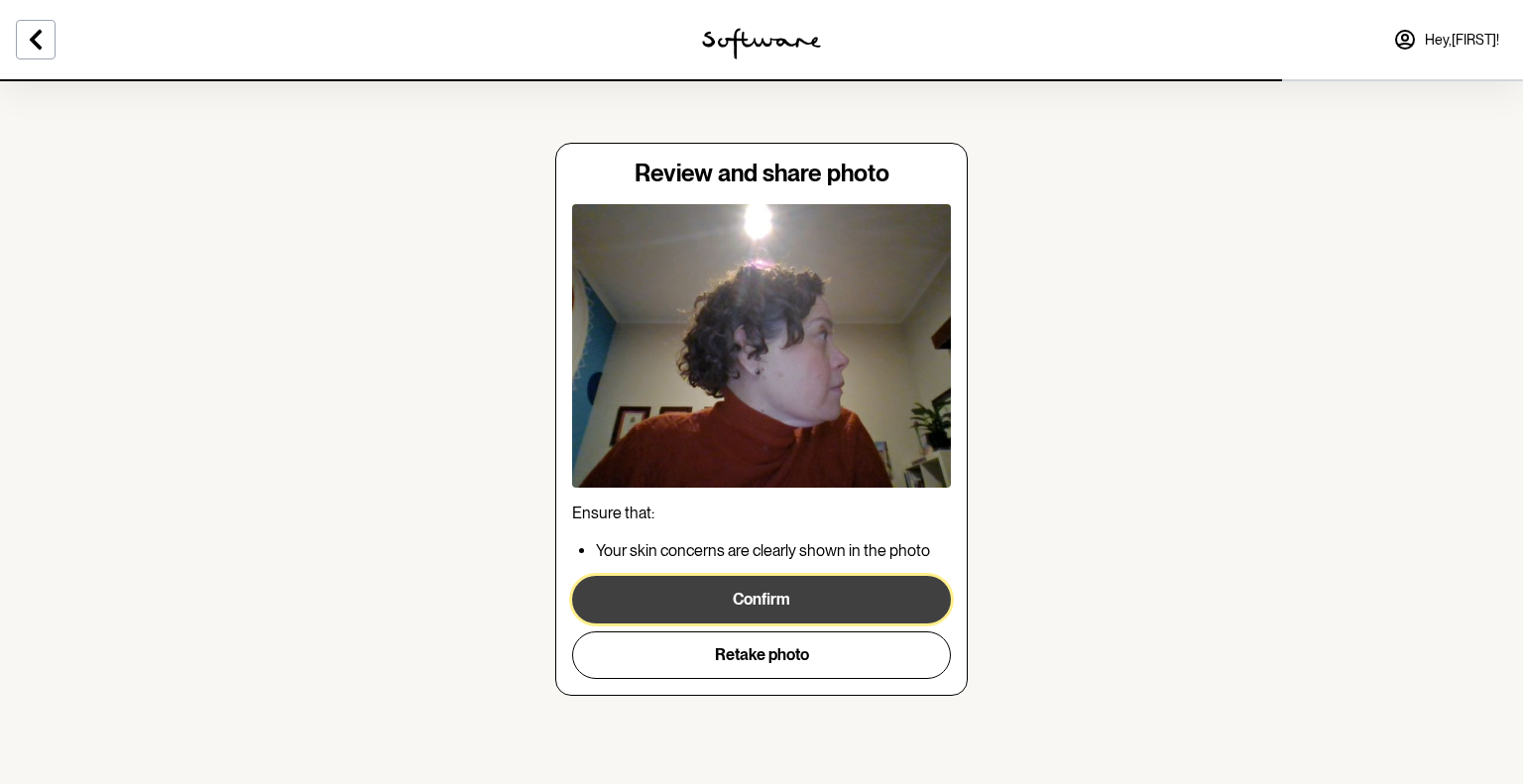 click on "Confirm" at bounding box center (762, 600) 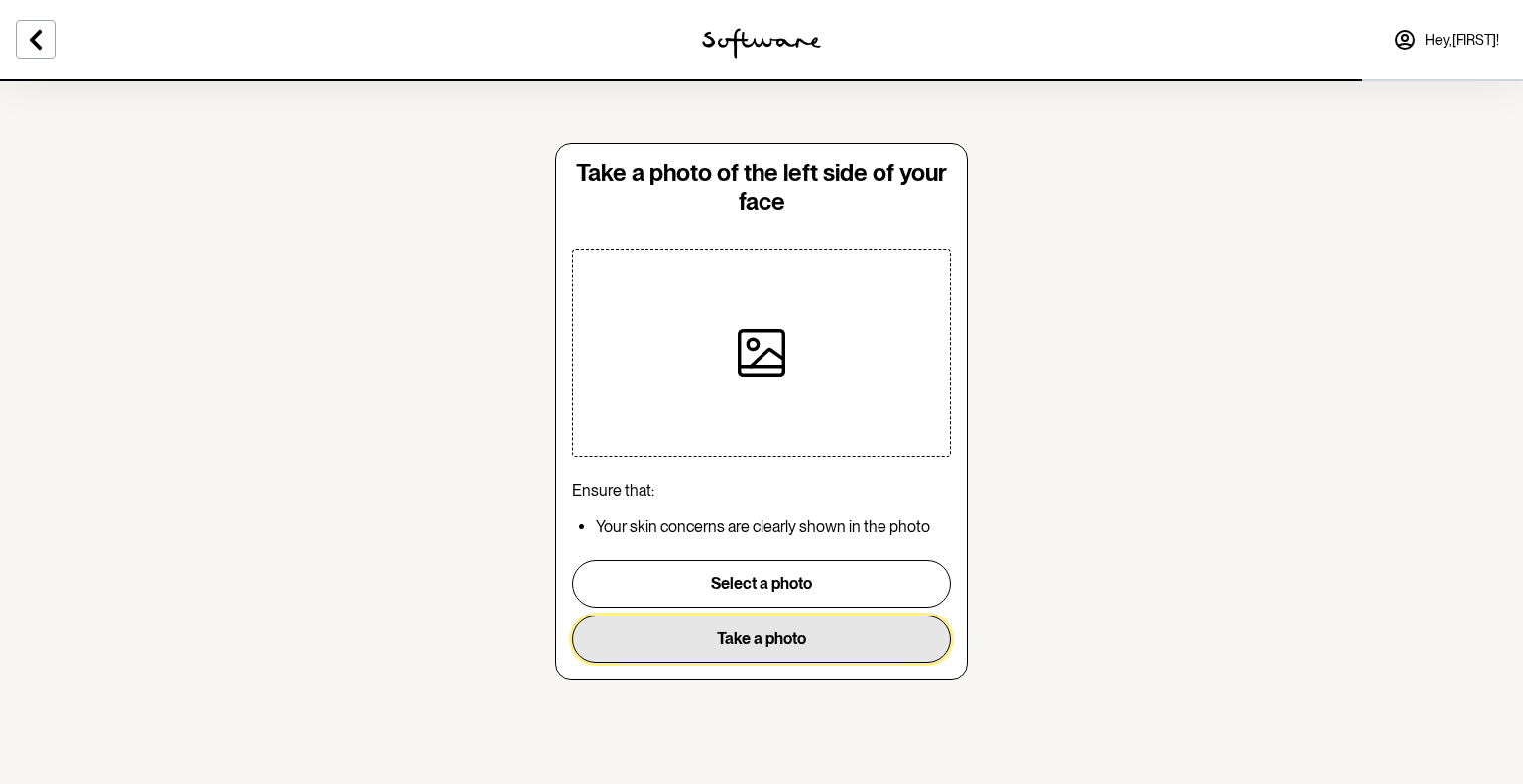 click on "Take a photo" at bounding box center [762, 639] 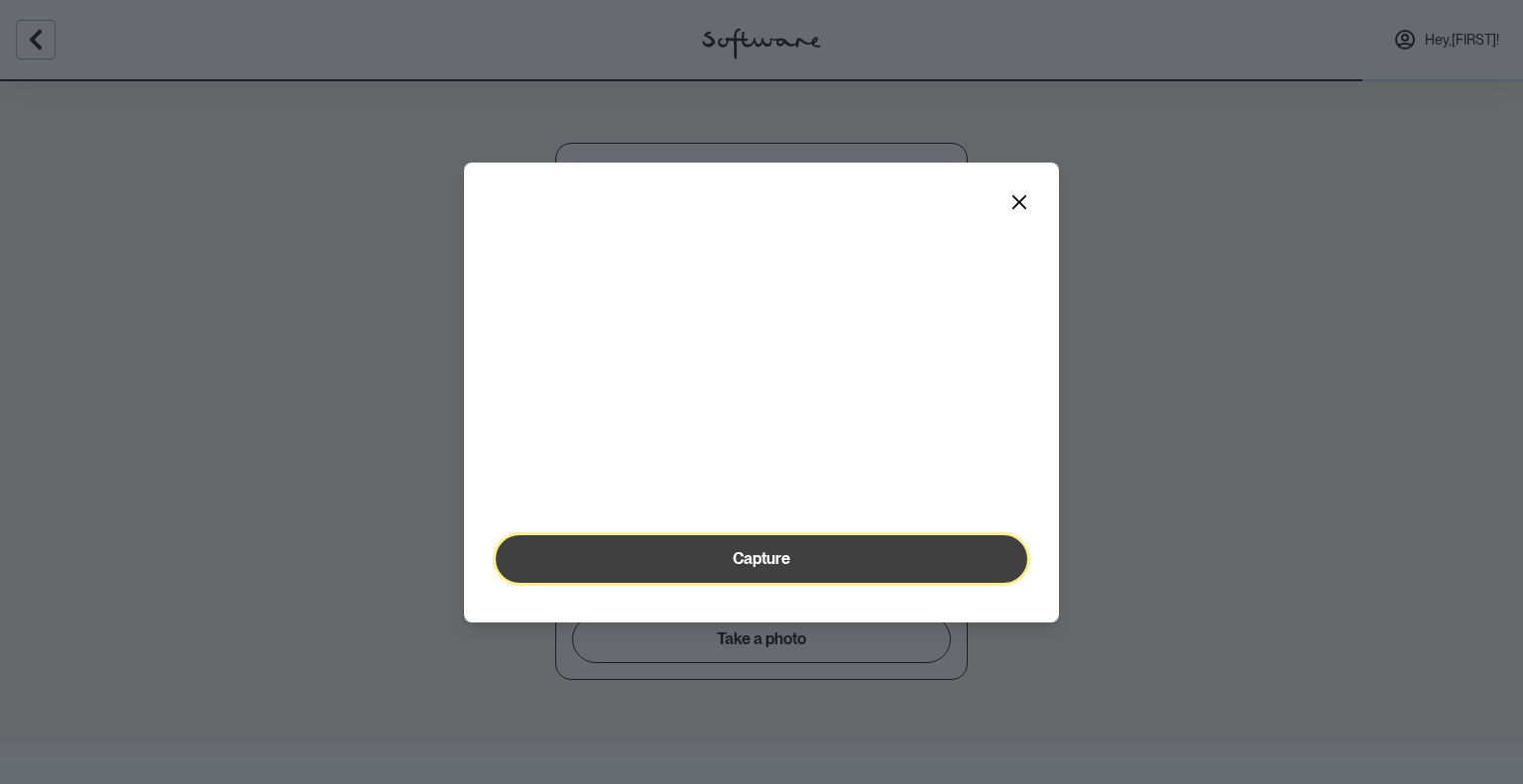 click on "Capture" at bounding box center (762, 558) 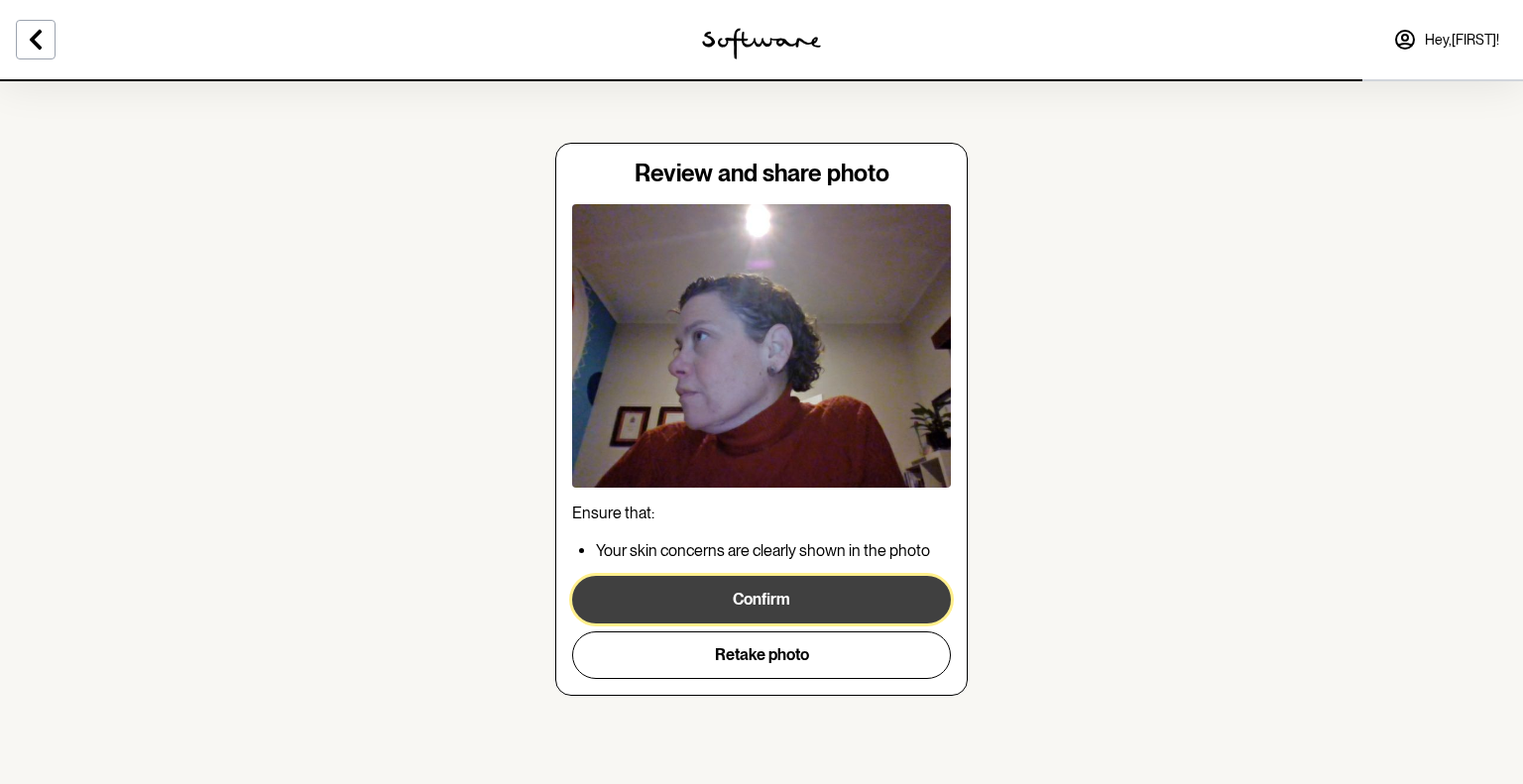 click on "Confirm" at bounding box center (762, 600) 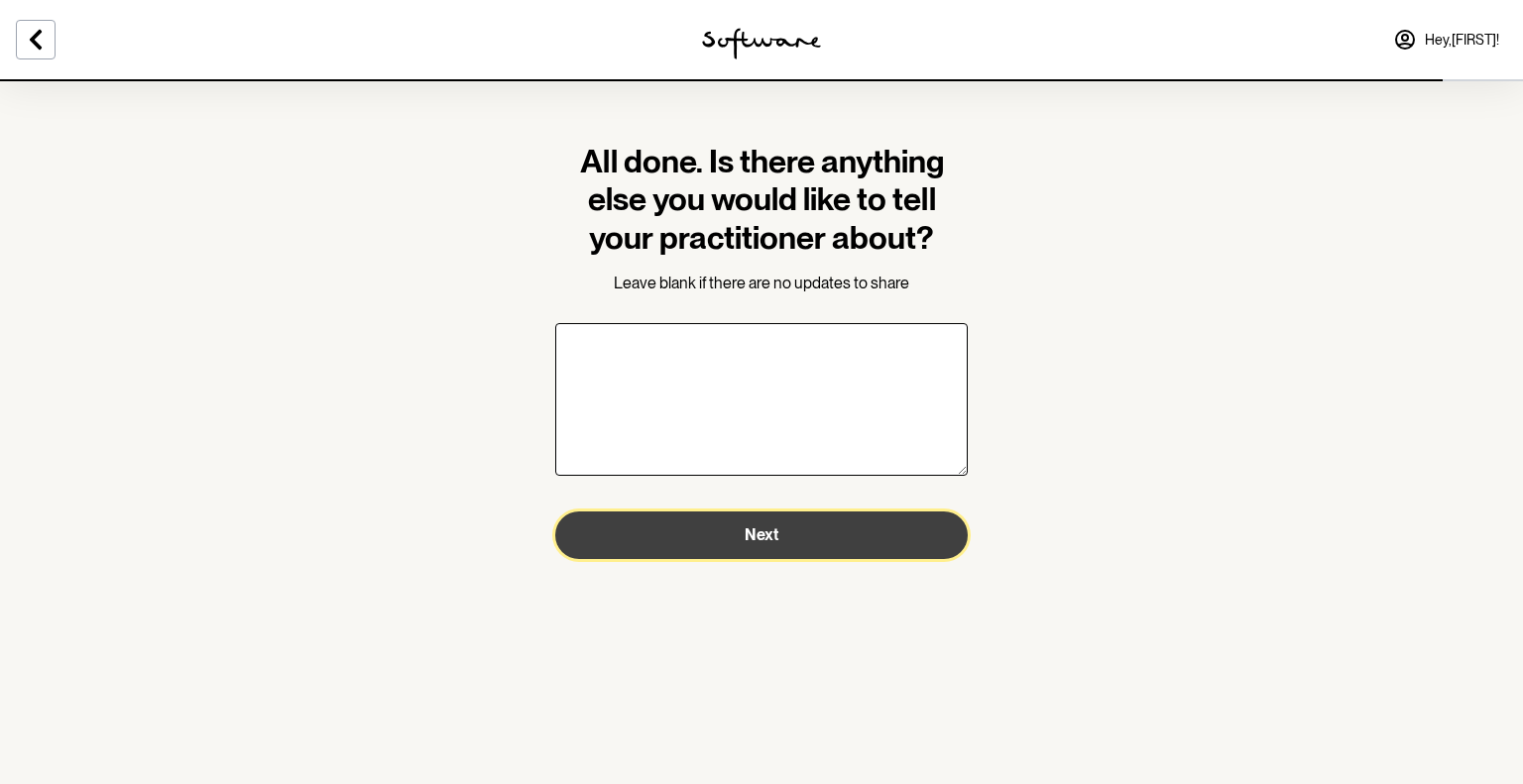 click on "Next" at bounding box center [762, 534] 